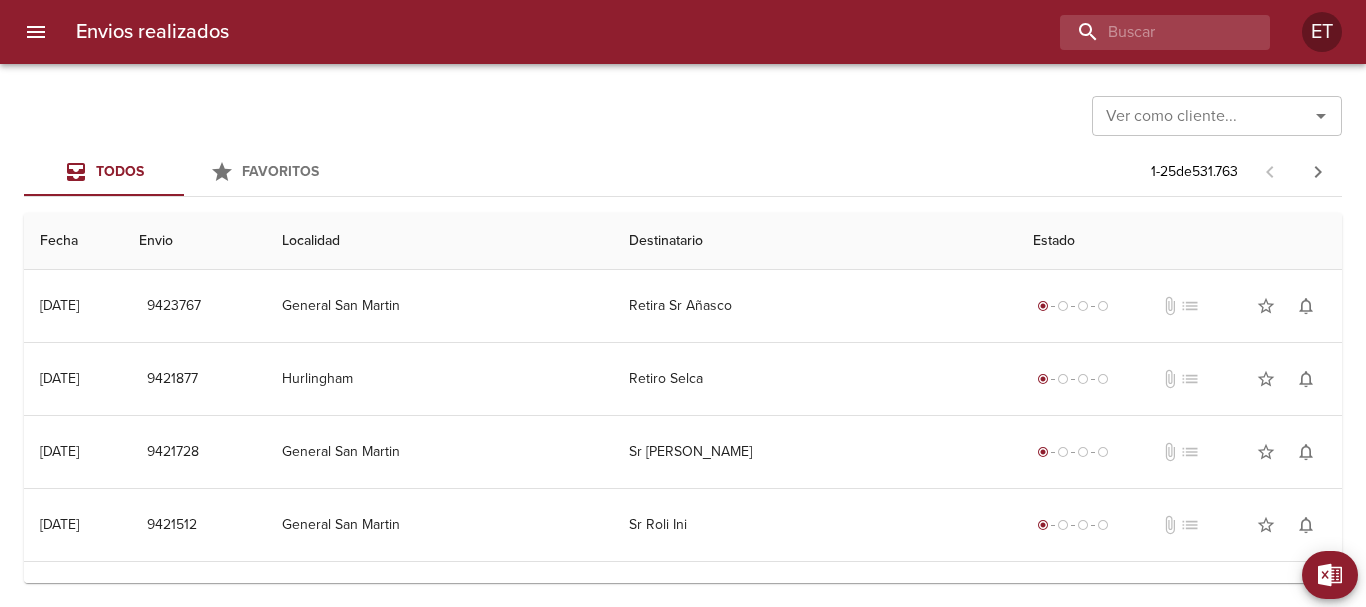 scroll, scrollTop: 0, scrollLeft: 0, axis: both 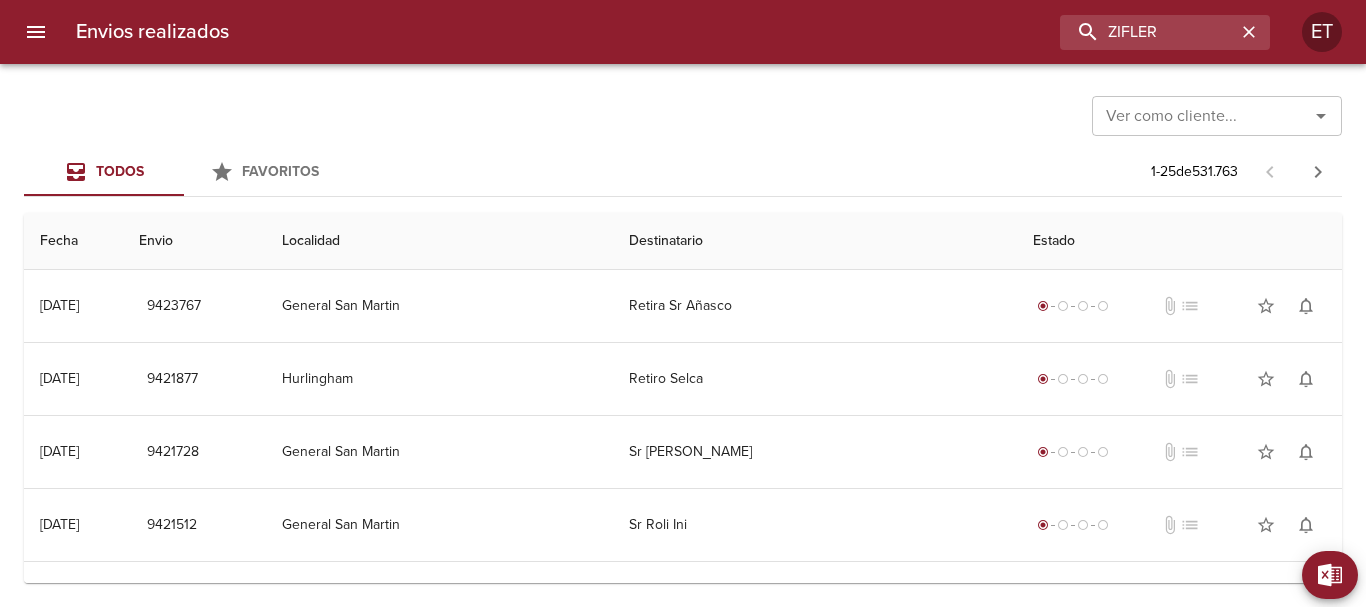 type on "ZIFLER" 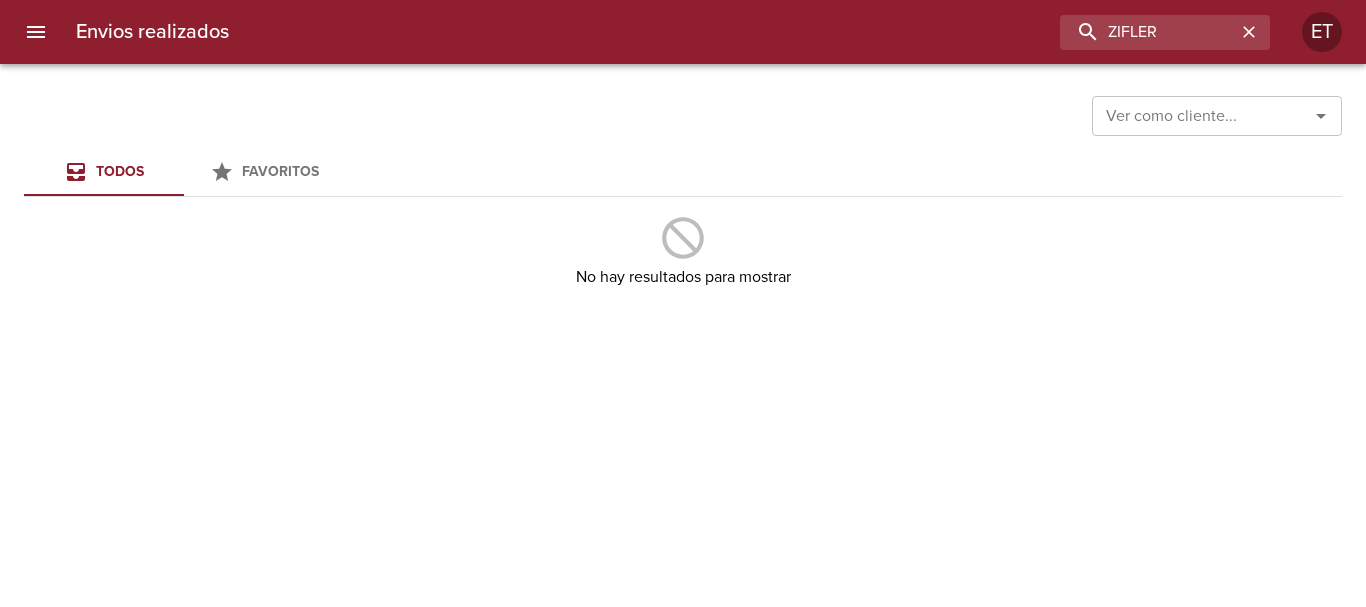 drag, startPoint x: 1096, startPoint y: 33, endPoint x: 890, endPoint y: -16, distance: 211.7475 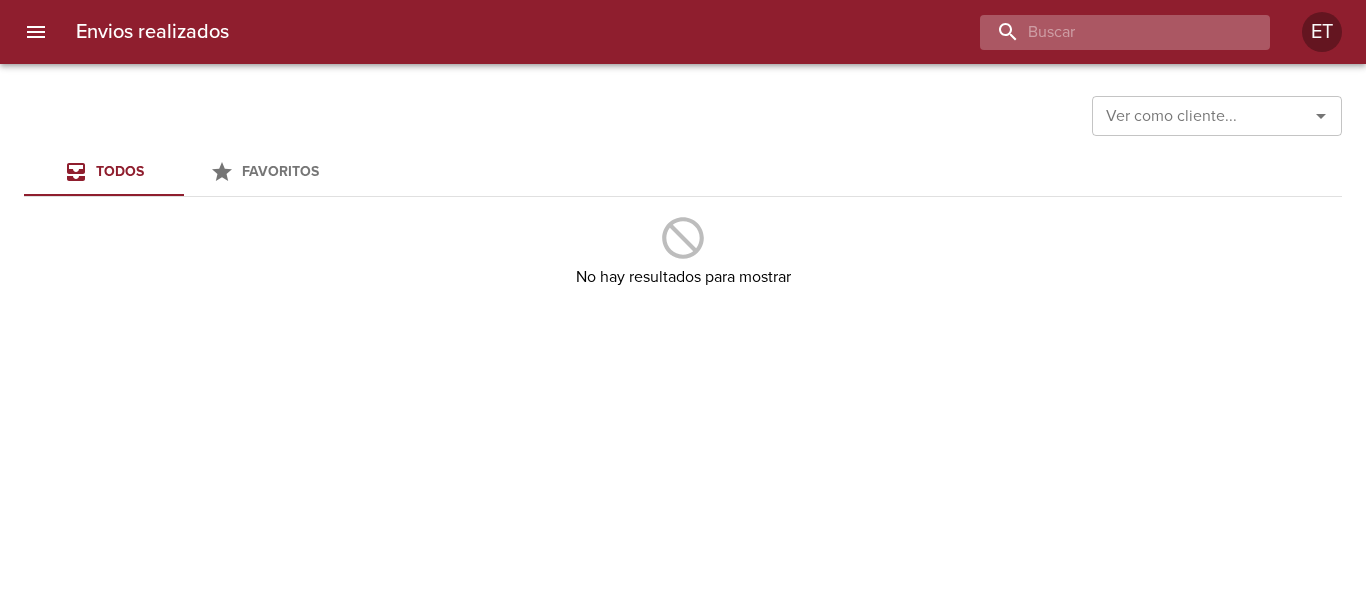 click at bounding box center [1108, 32] 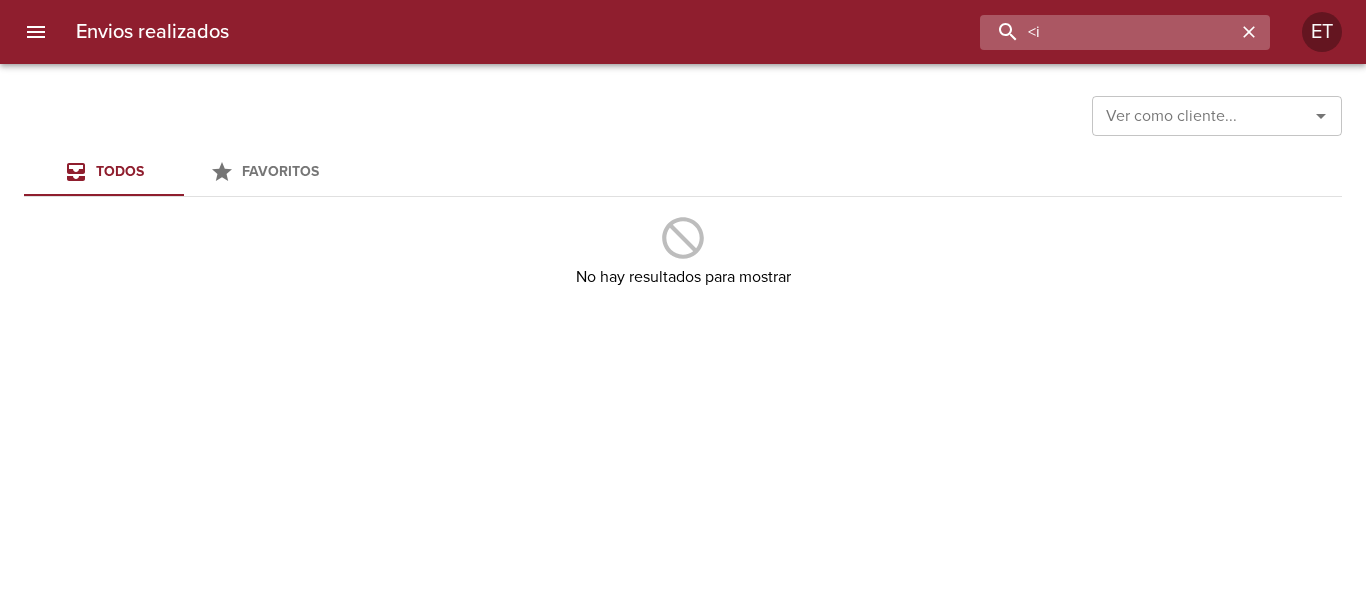 type on "<" 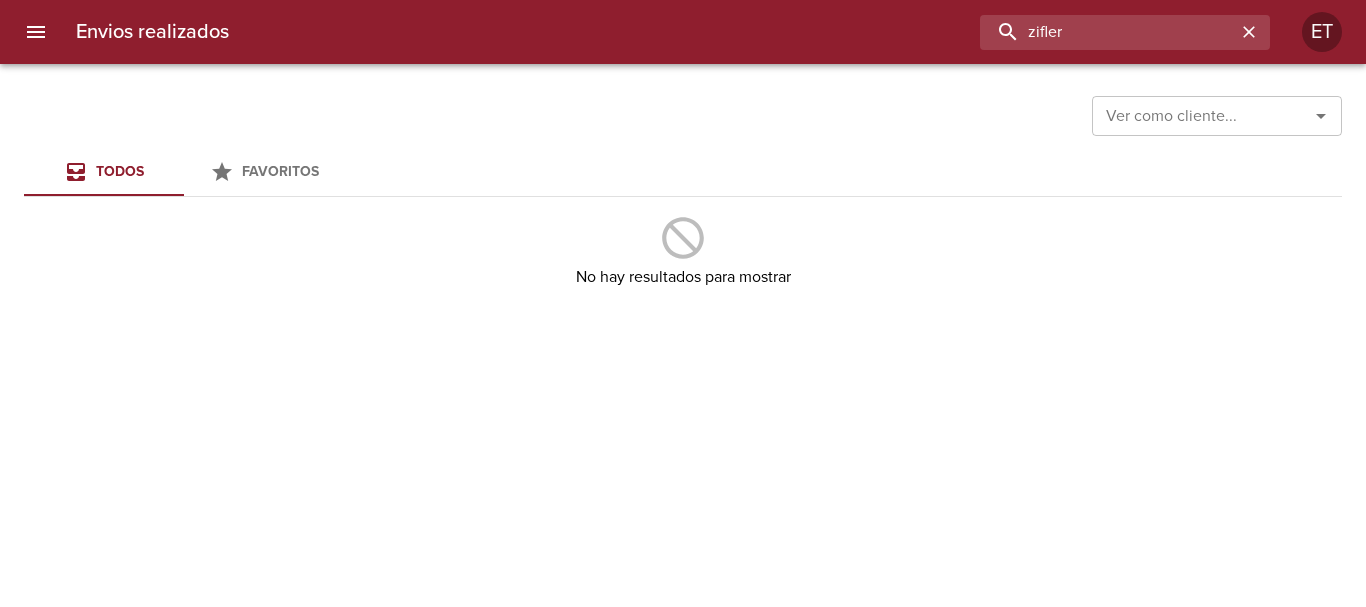 drag, startPoint x: 1062, startPoint y: 38, endPoint x: 688, endPoint y: -18, distance: 378.16928 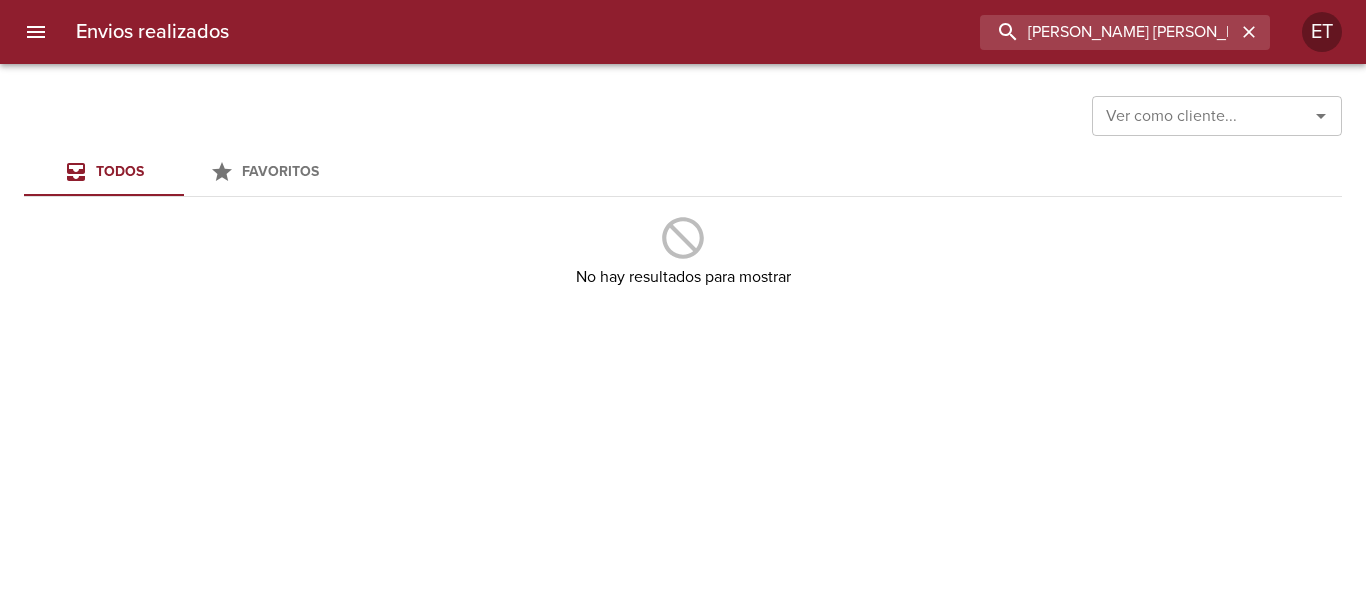 type on "[PERSON_NAME] [PERSON_NAME]" 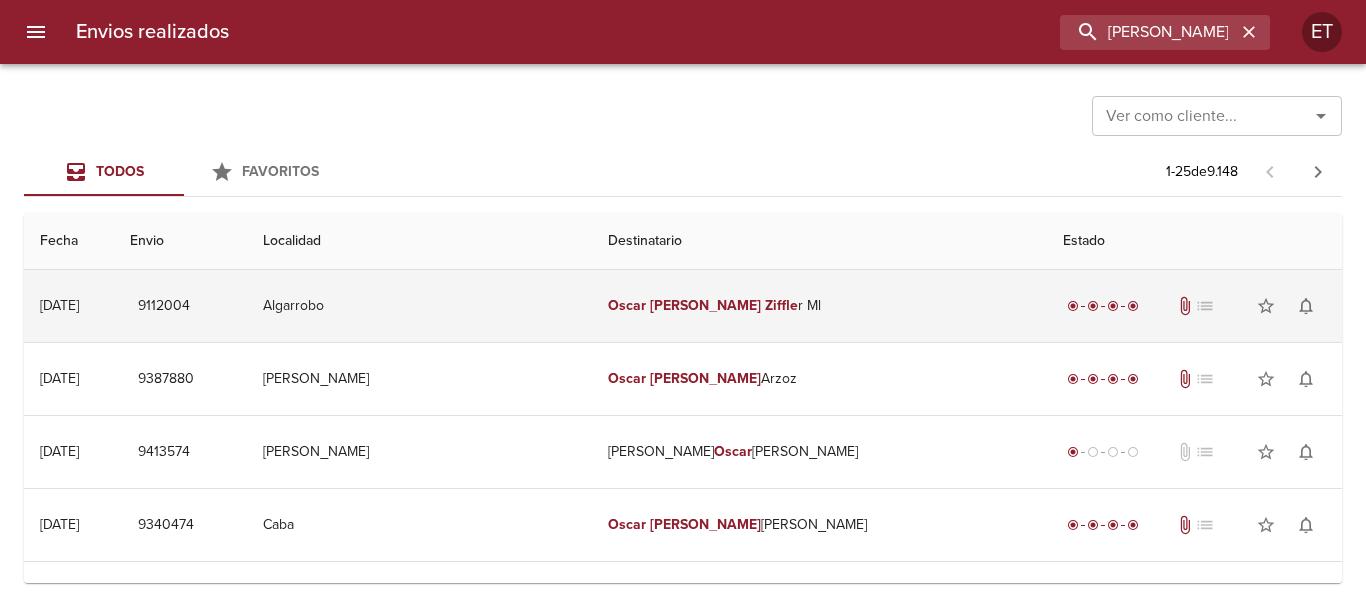 click on "[PERSON_NAME]   [PERSON_NAME] r Ml" at bounding box center [819, 306] 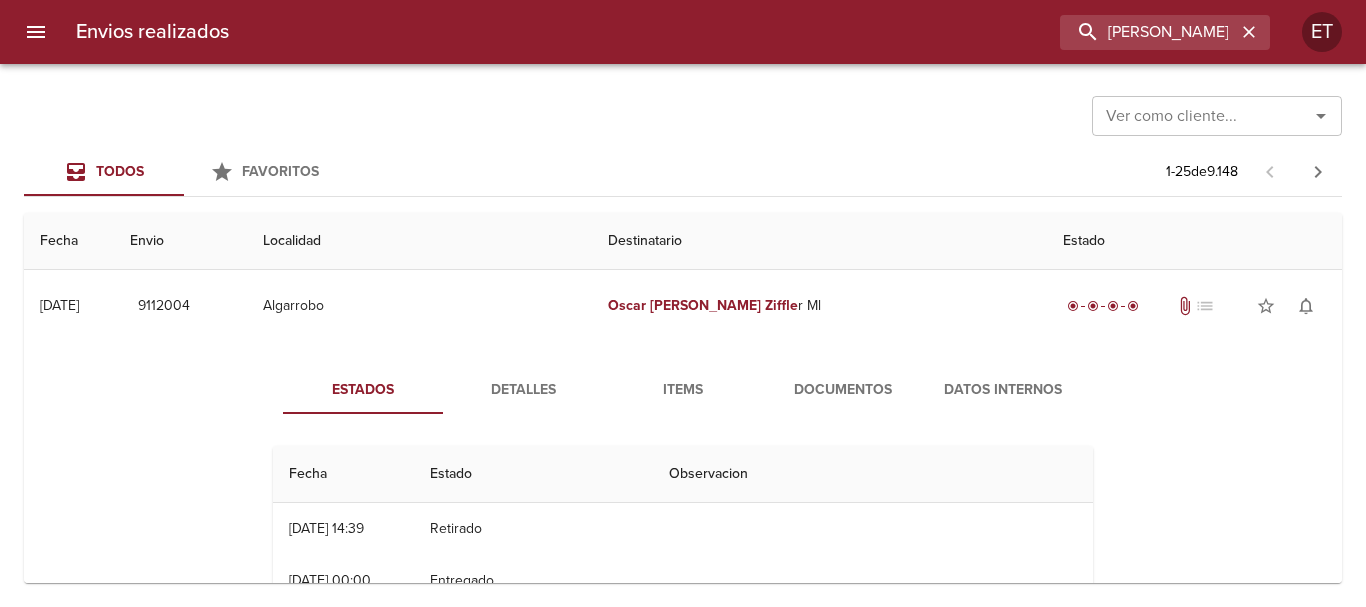 click on "Estados Detalles Items Documentos Datos Internos Fecha Estado Observacion 22/07 [DATE] 14:39 Retirado 22/07 [DATE] 00:00 Entregado 19/07 [DATE] 09:29 En Proceso De Despacho 19/07 [DATE] 08:42 En Deposito De Destino 04/07 [DATE] 09:17 En Reparto Domicilio 04/07 [DATE] 08:45 En Deposito De Destino 12/06 [DATE] 21:08 En Deposito De Destino 12/06 [DATE] 12:59 En [PERSON_NAME] 12/06 [DATE] 08:41 En Deposito De Destino 12/06 [DATE] 06:39 Cot Generado 765854098 12/06 [DATE] 06:39 Asignado A Recorrido H.r. 20848 14/05 [DATE] 12:12 Movimiento Intersucursal Envio A Sucursal 767  Destino: Hurlingham 06/05 [DATE] 15:36 En Distribucion Asignado [PERSON_NAME] 05/05 [DATE] 10:19 Asignado A Recorrido H.r. 20438 29/04 [DATE] 10:41 En Proceso De Despacho" at bounding box center (683, 598) 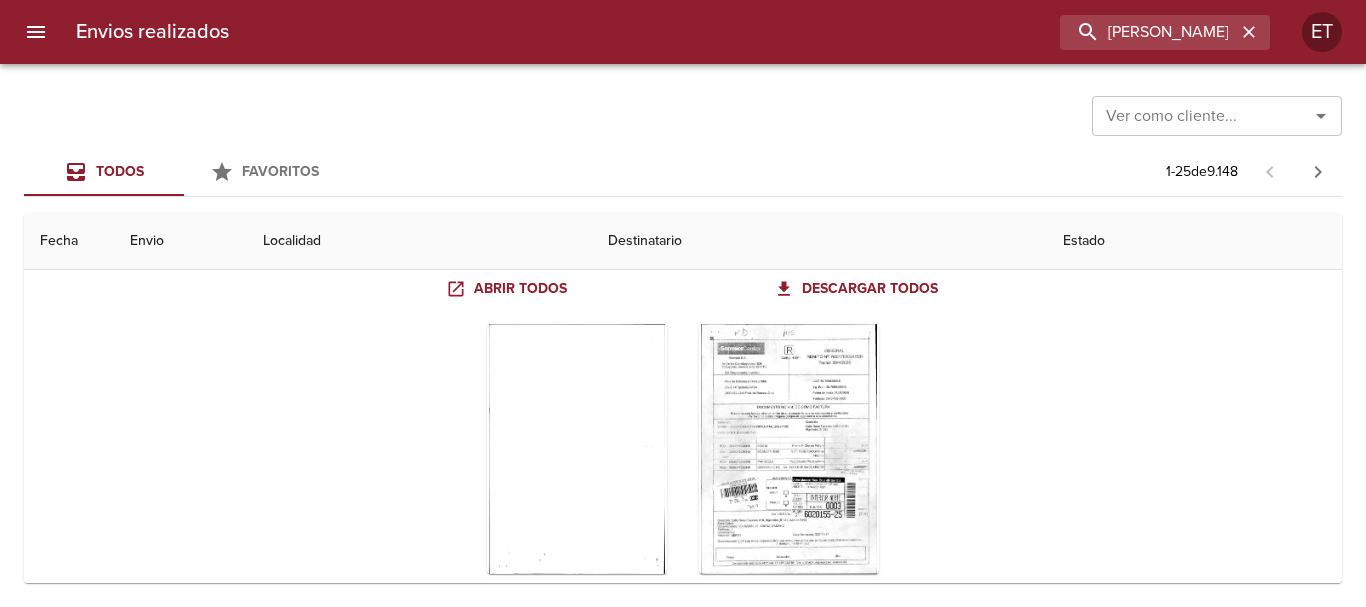 scroll, scrollTop: 200, scrollLeft: 0, axis: vertical 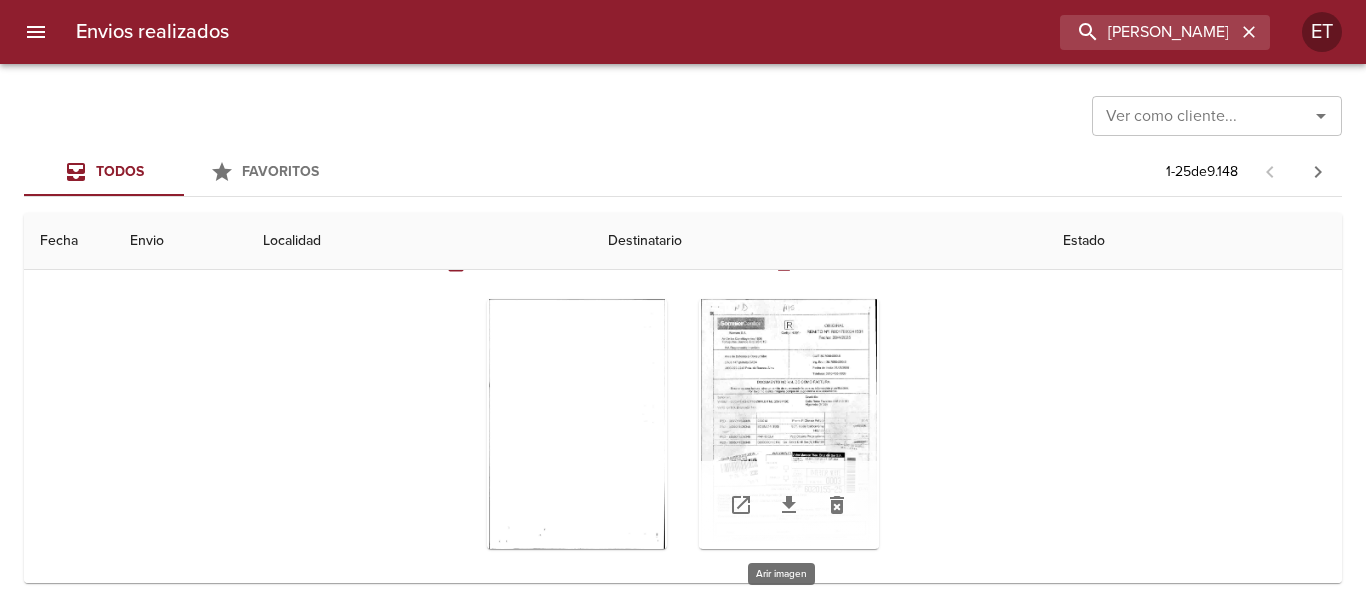 click at bounding box center (789, 424) 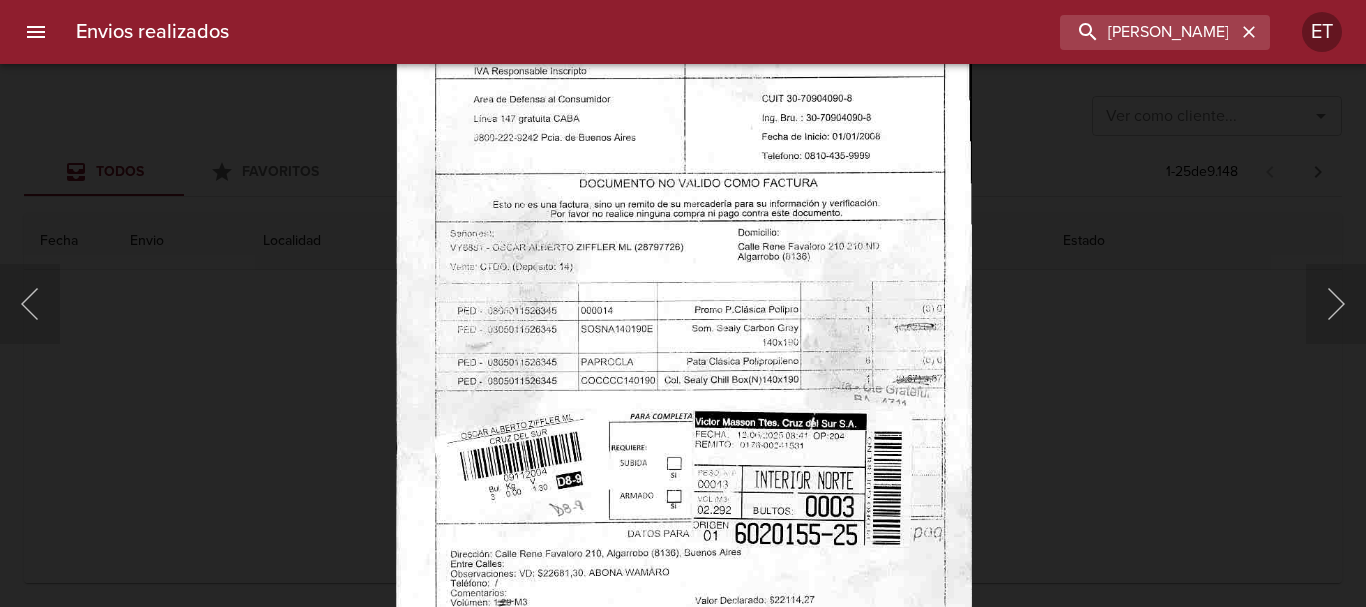 click at bounding box center [683, 303] 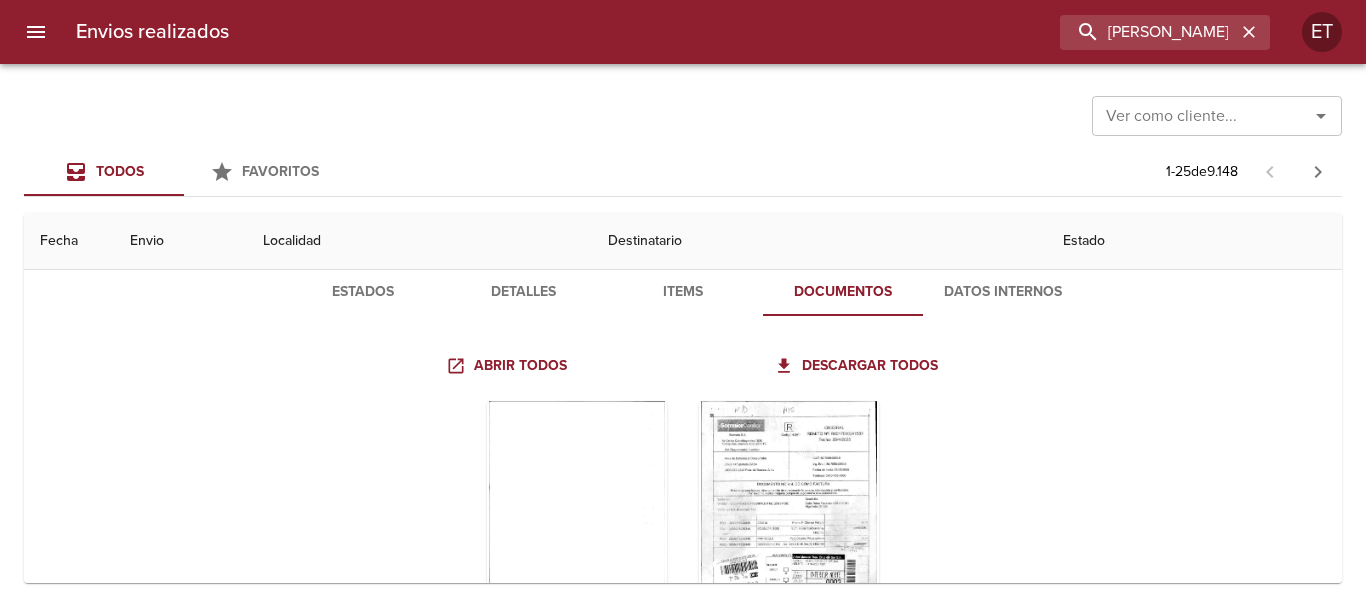 scroll, scrollTop: 0, scrollLeft: 0, axis: both 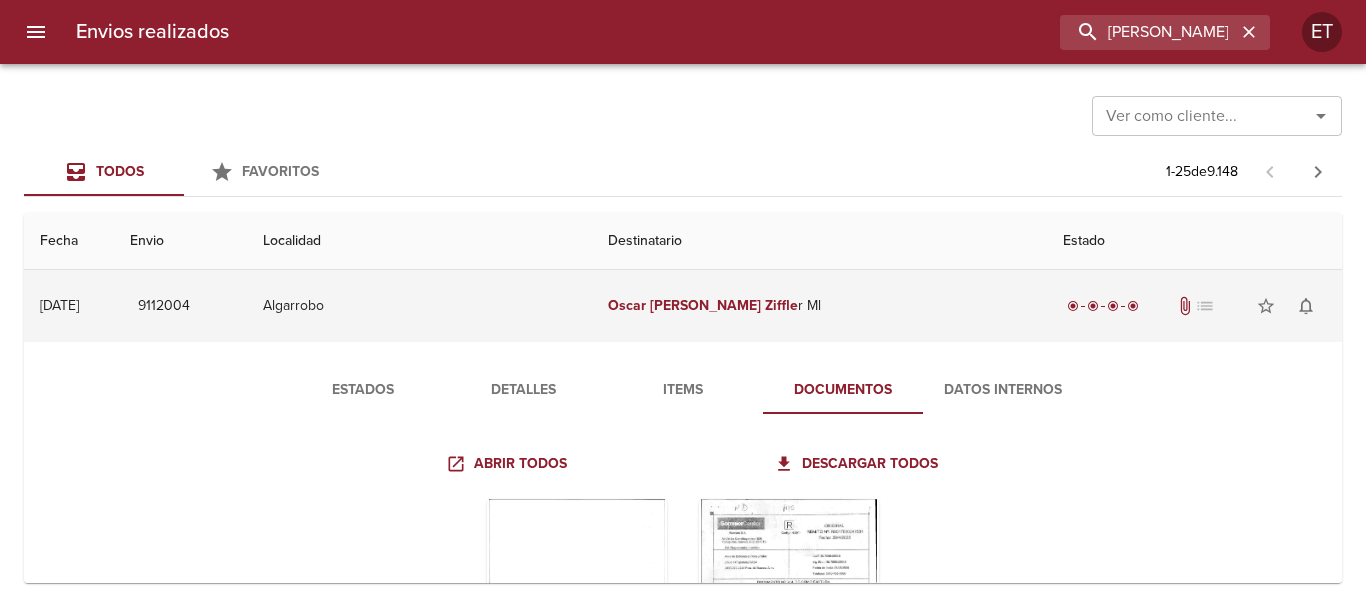 click on "[PERSON_NAME]   [PERSON_NAME] r Ml" at bounding box center [819, 306] 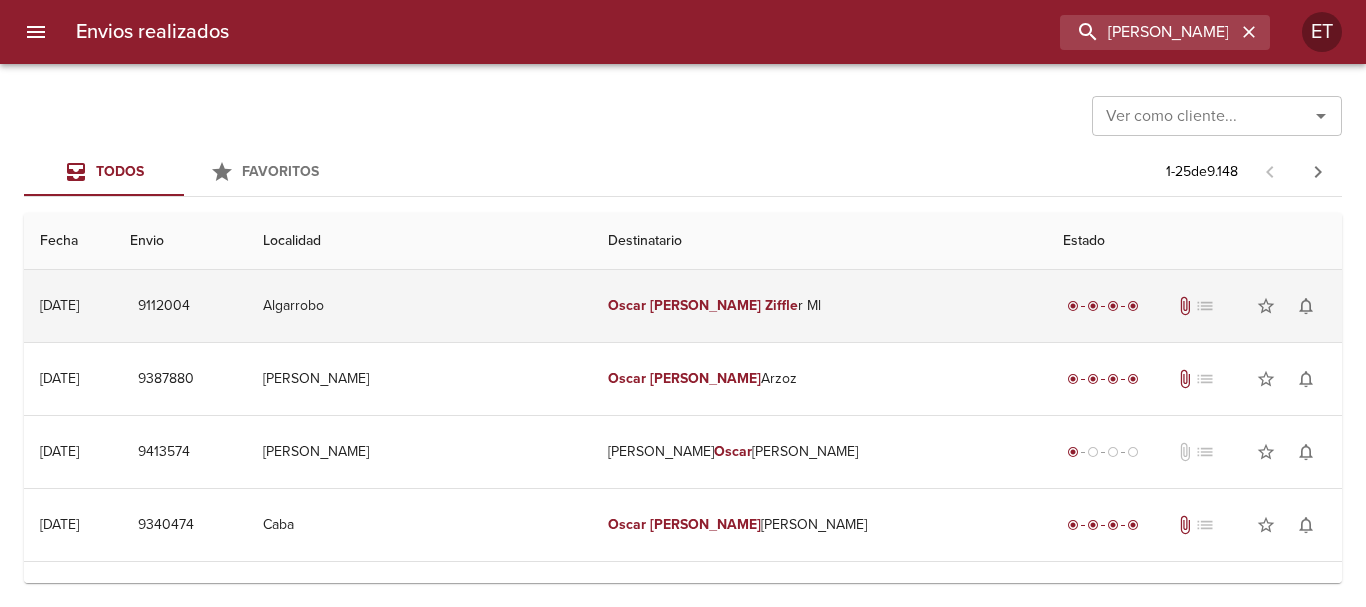 click on "[PERSON_NAME]   [PERSON_NAME] r Ml" at bounding box center (819, 306) 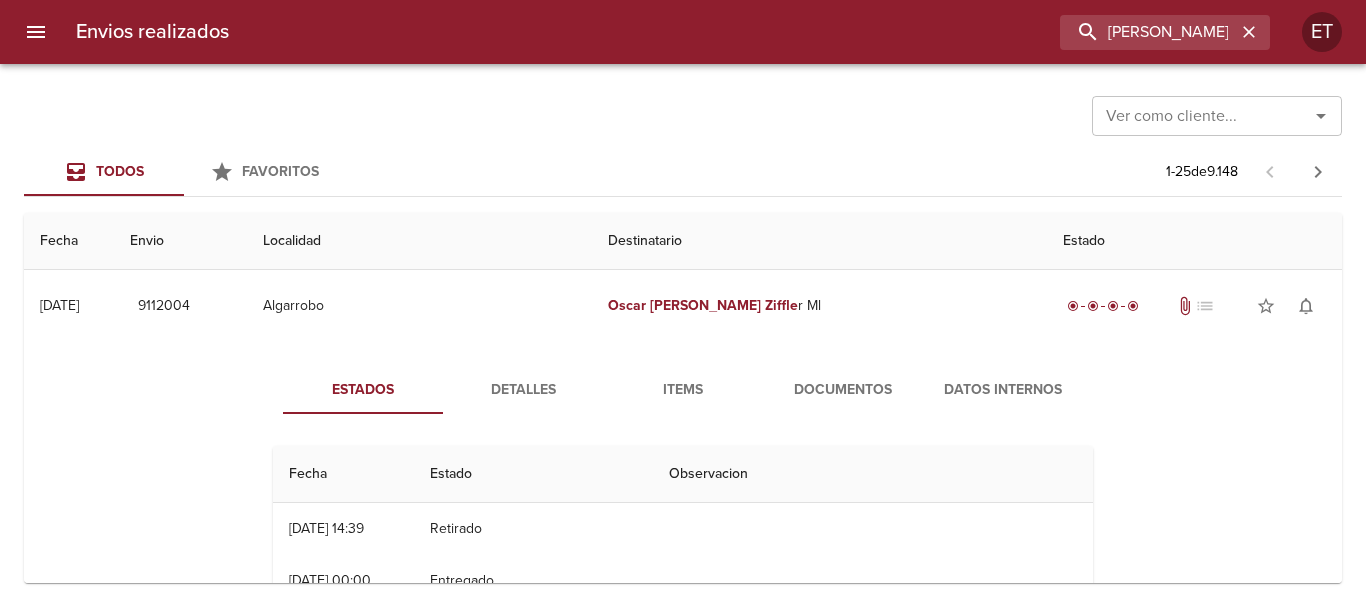 click on "Documentos" at bounding box center [843, 390] 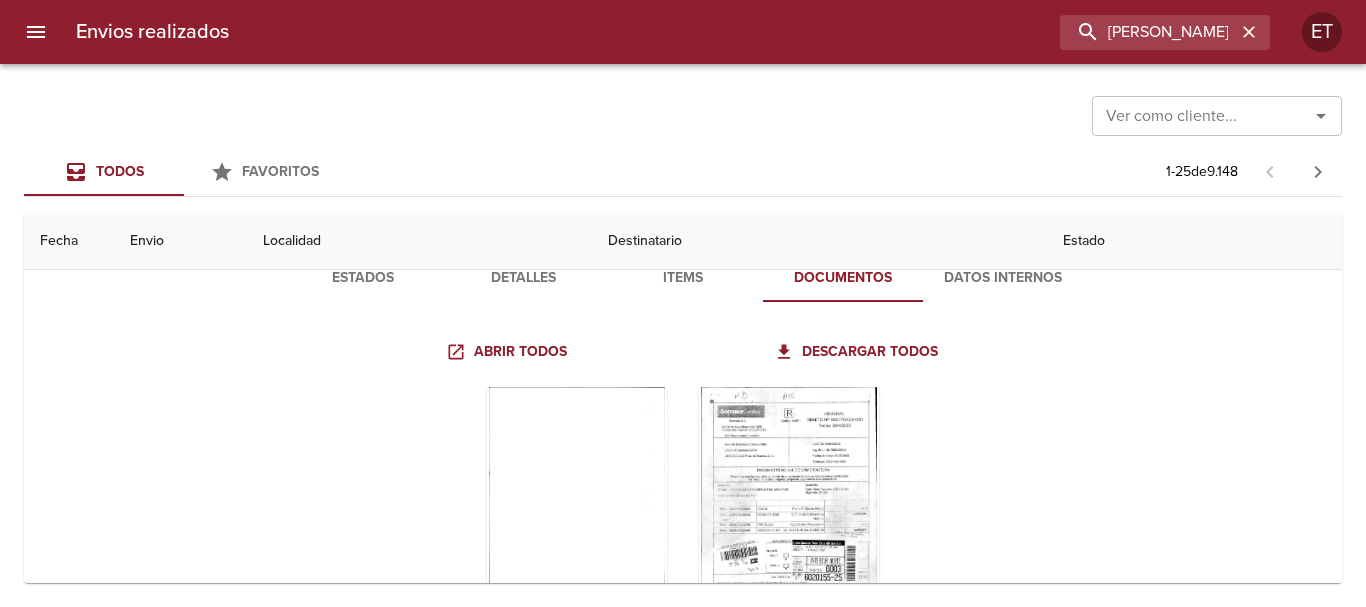 scroll, scrollTop: 200, scrollLeft: 0, axis: vertical 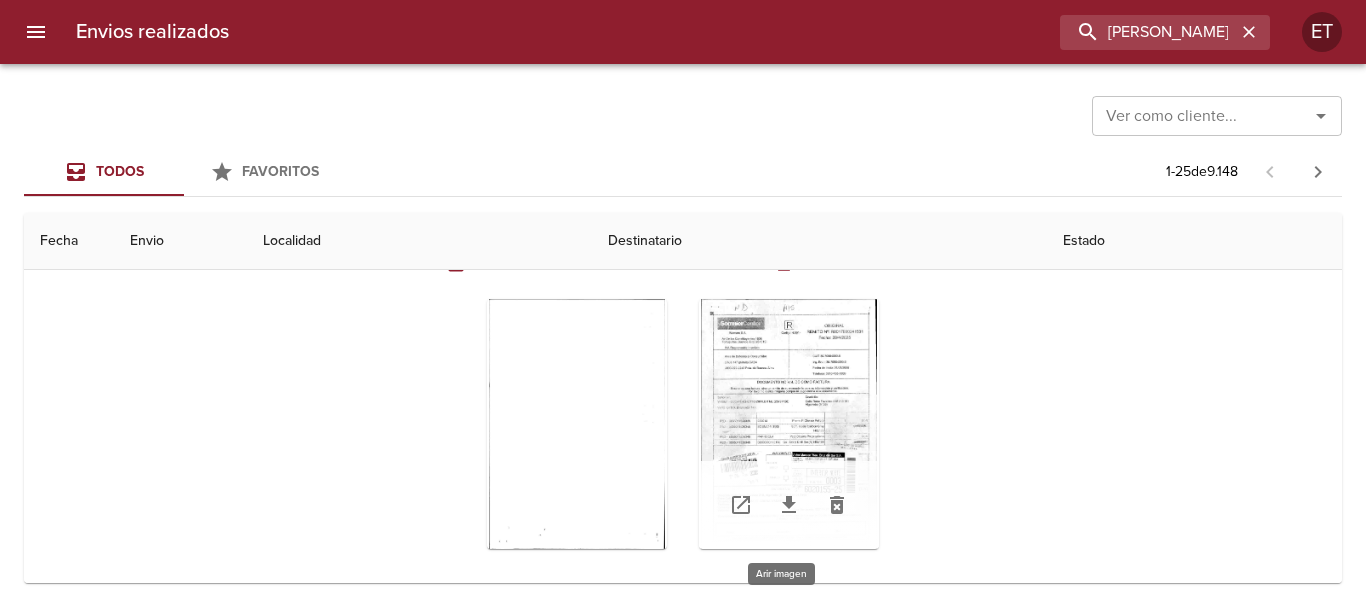 click at bounding box center (789, 424) 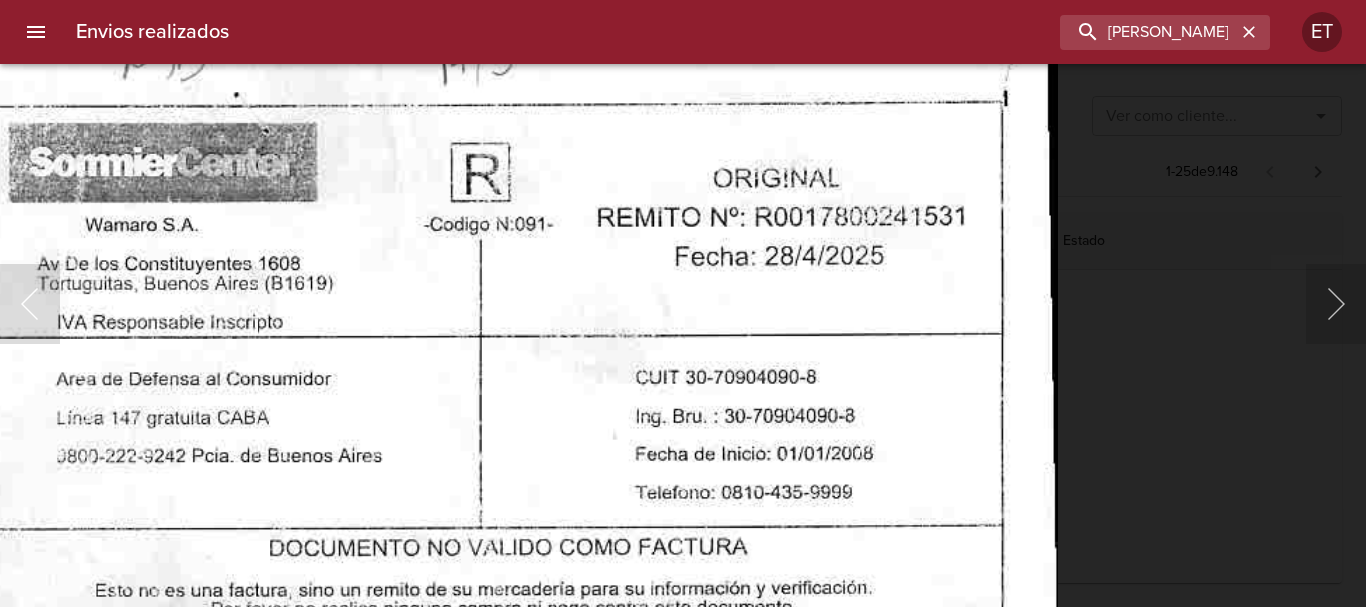 click at bounding box center (479, 823) 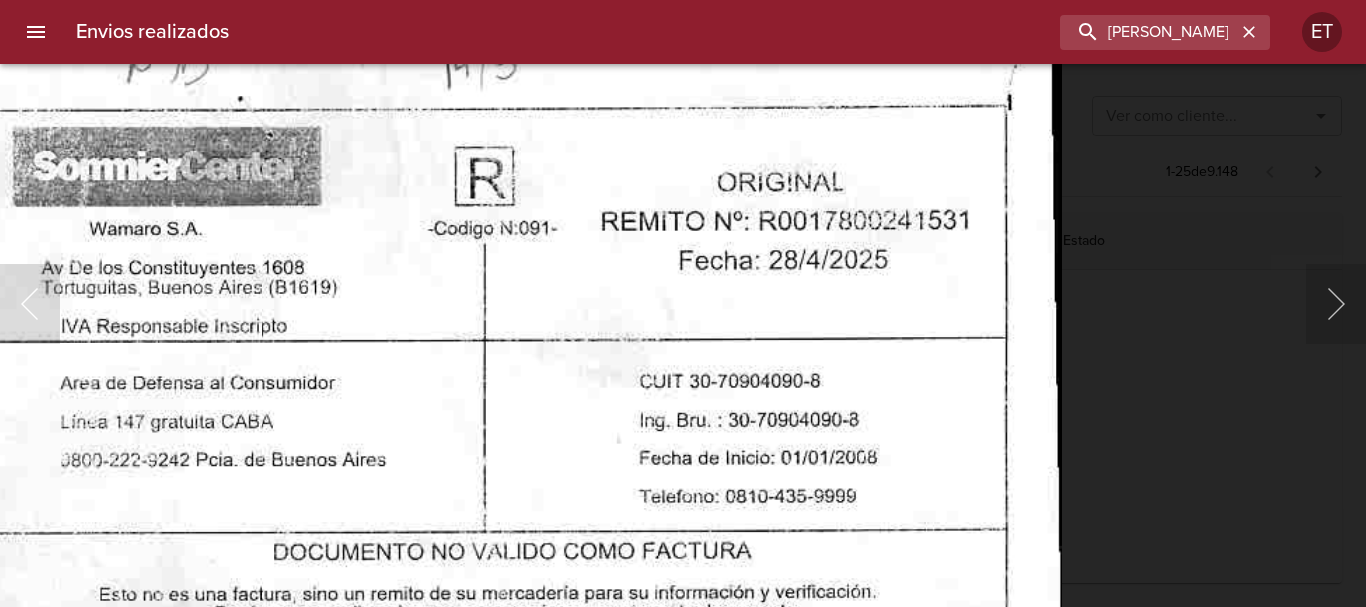 click at bounding box center [483, 827] 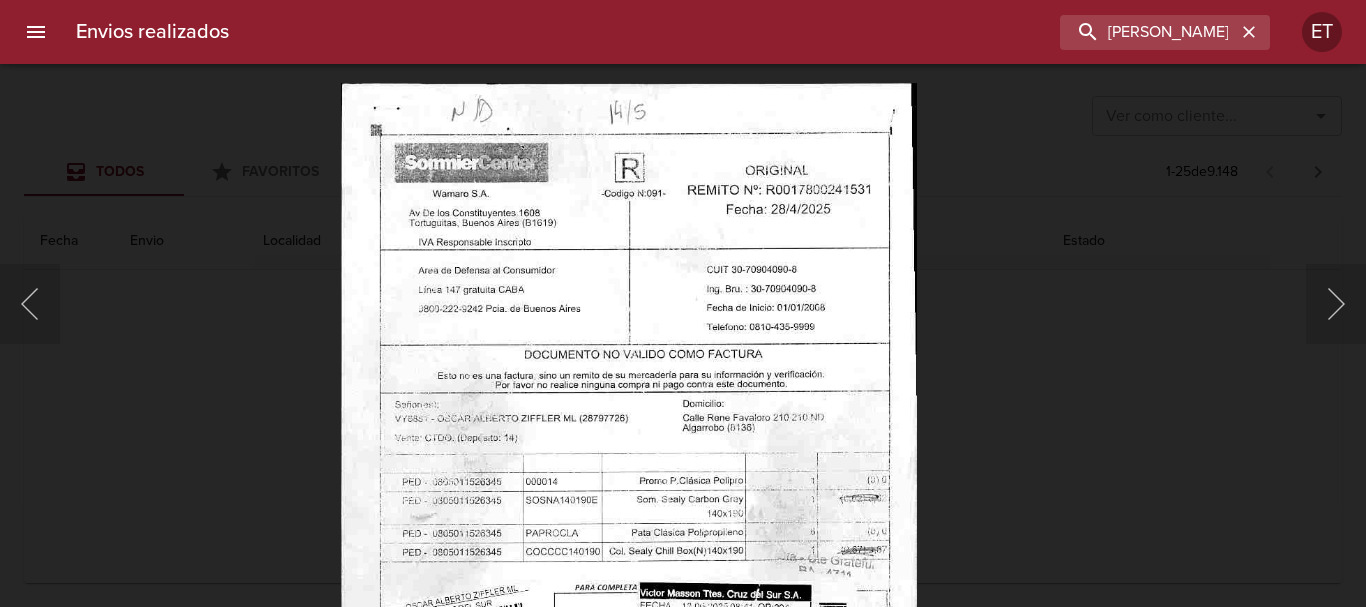 click at bounding box center (629, 491) 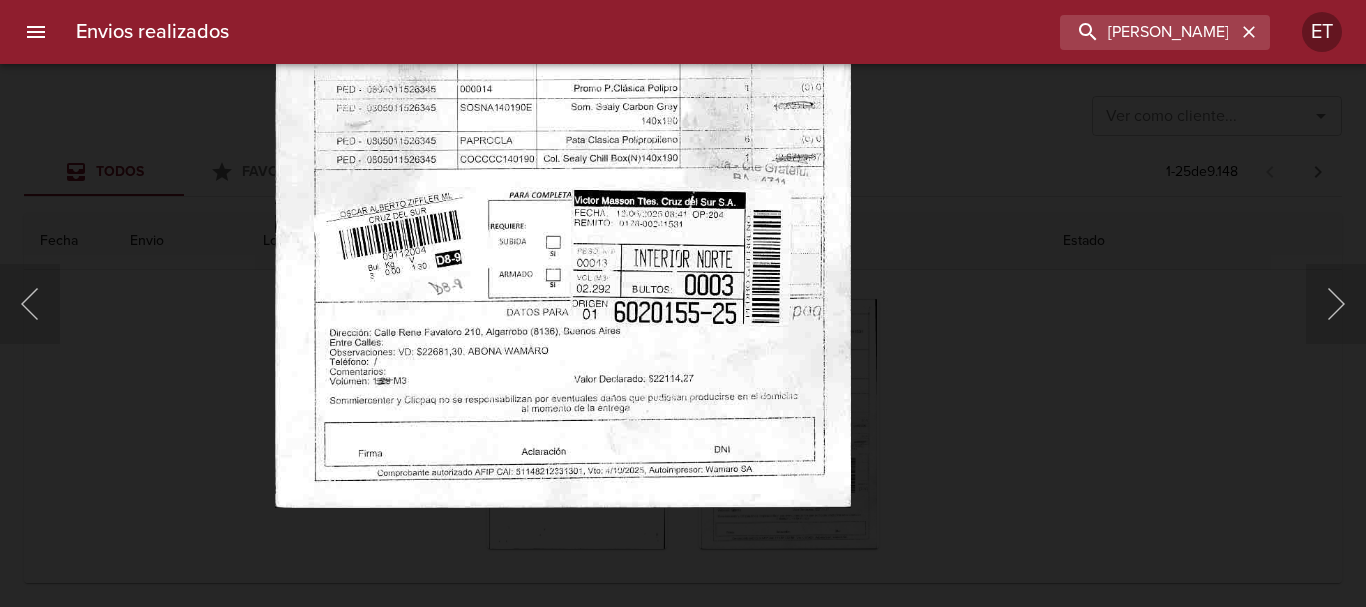 click at bounding box center [563, 99] 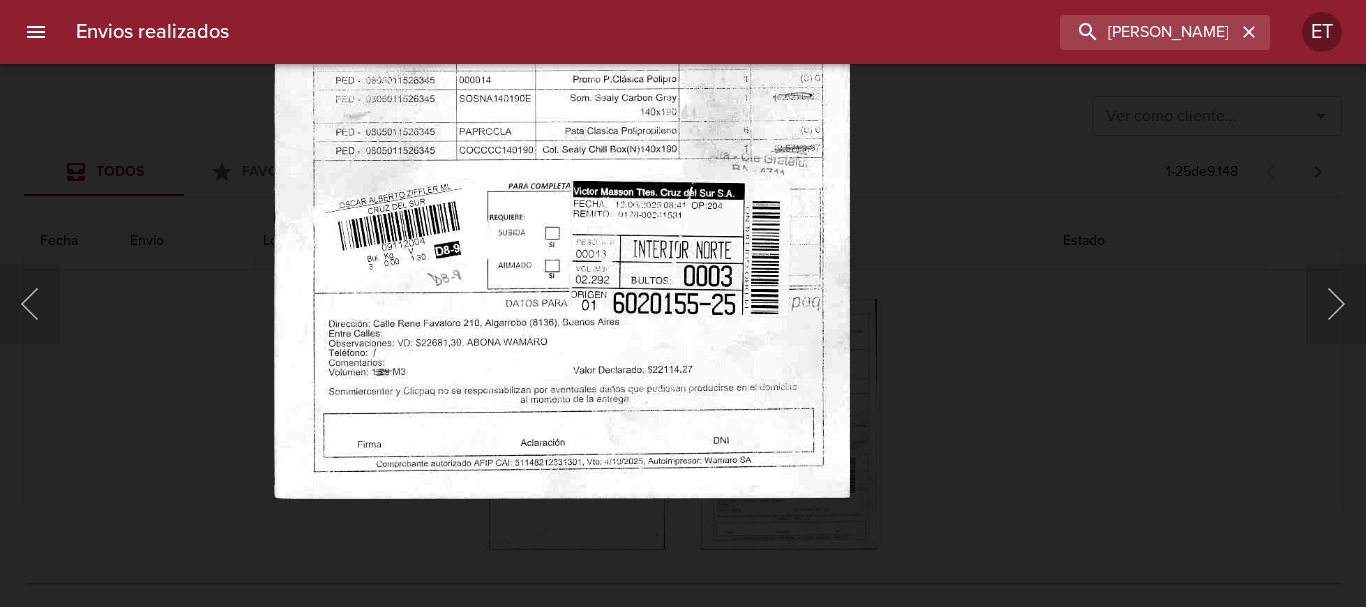 click at bounding box center (683, 303) 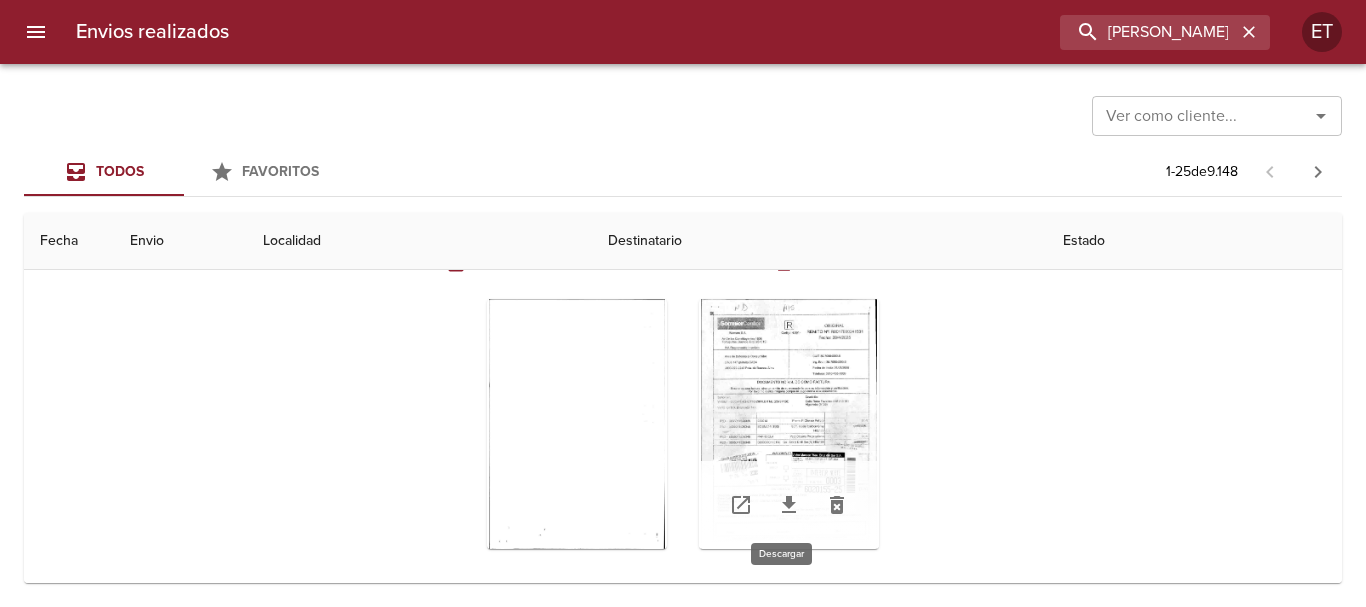 click 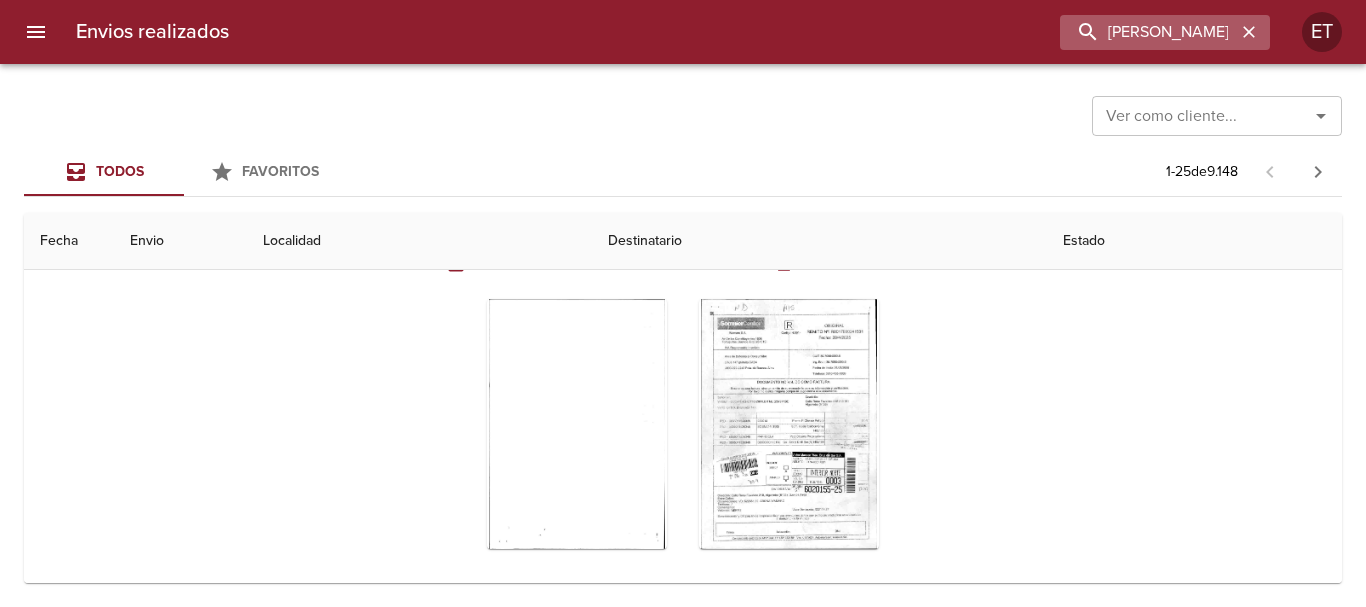 click 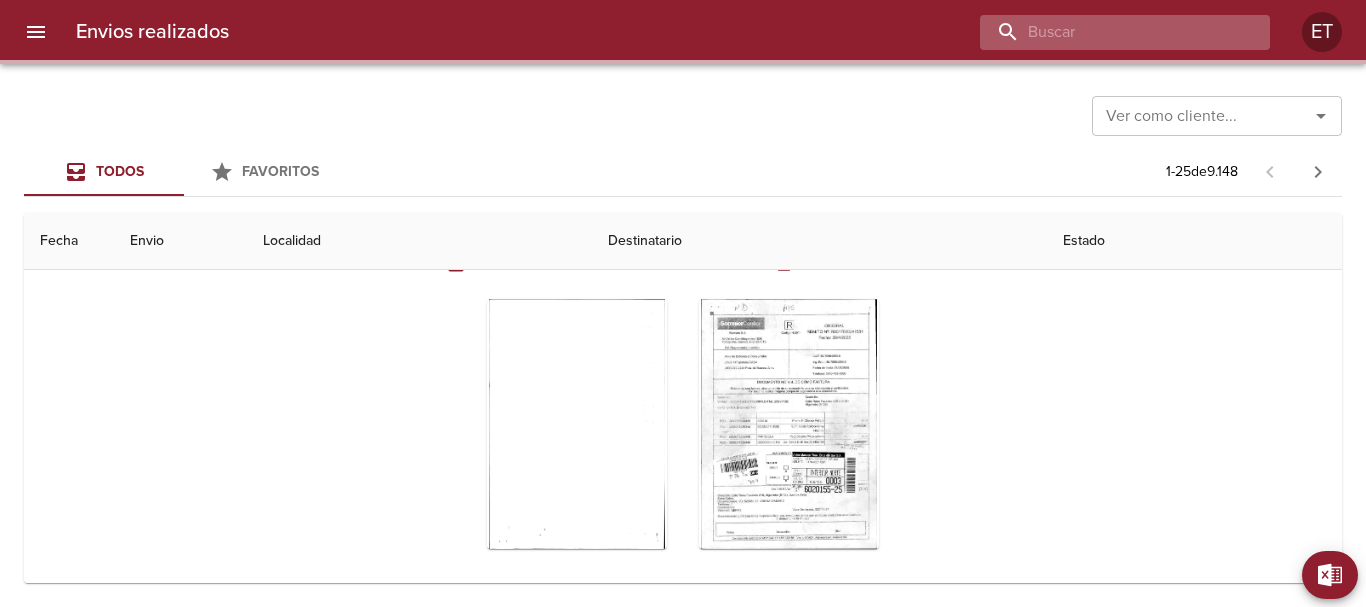 click at bounding box center [1108, 32] 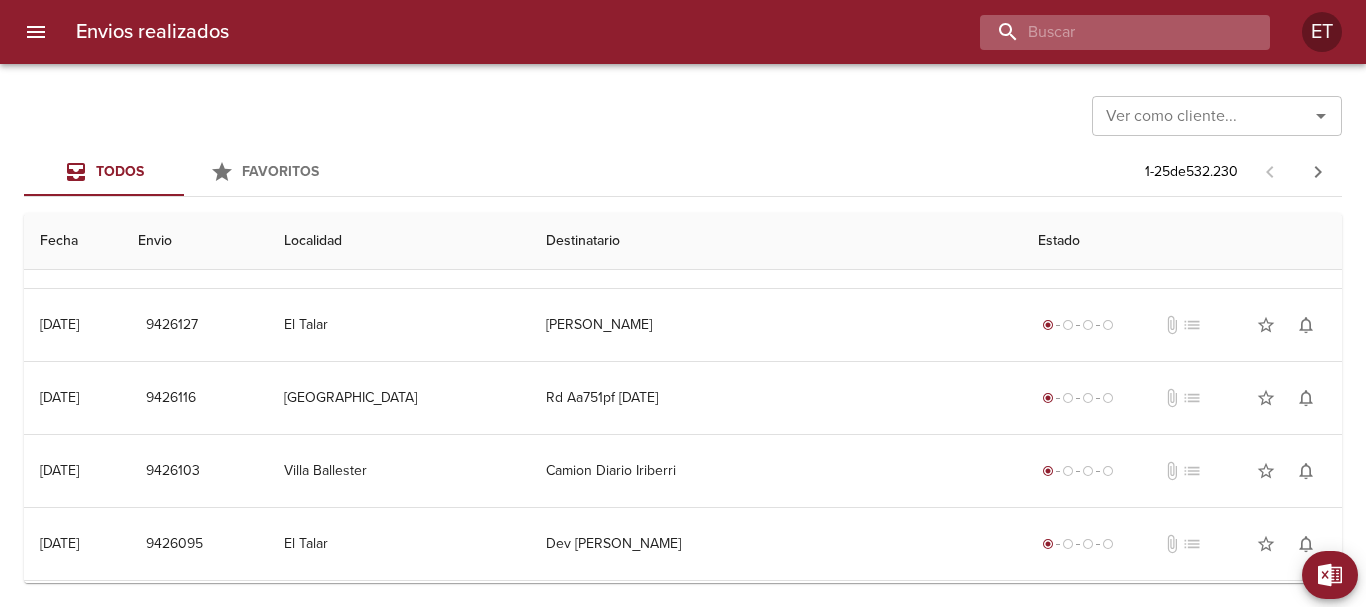 scroll, scrollTop: 0, scrollLeft: 0, axis: both 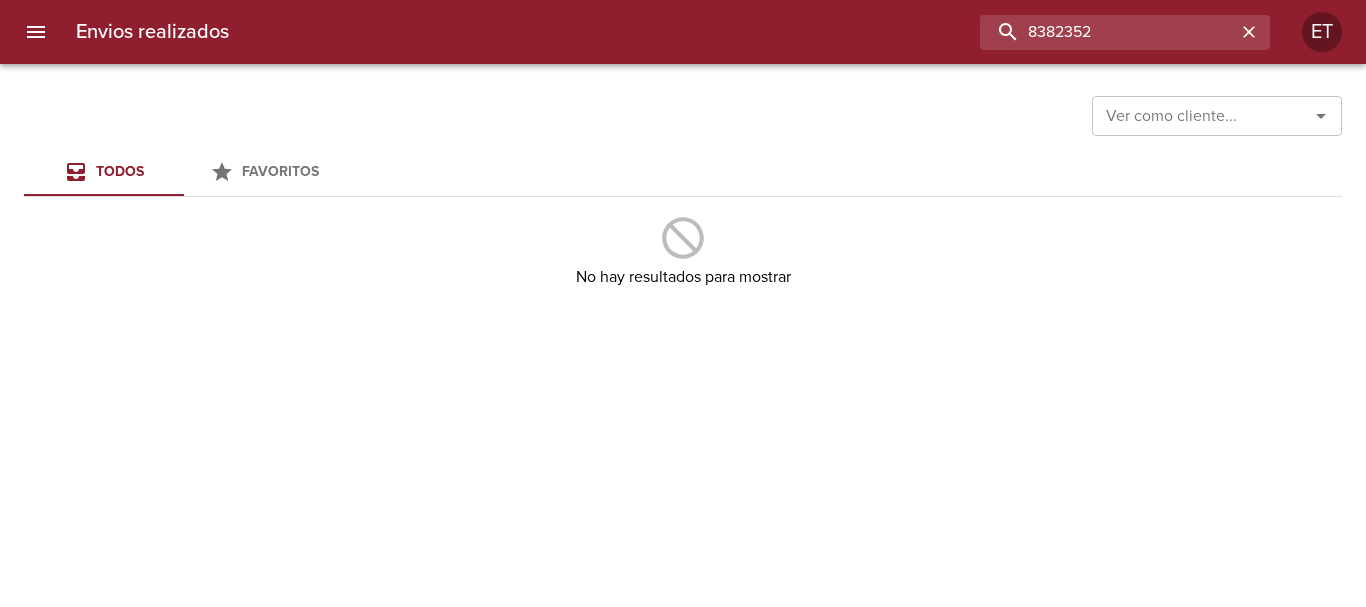 drag, startPoint x: 1136, startPoint y: 27, endPoint x: 784, endPoint y: -29, distance: 356.4267 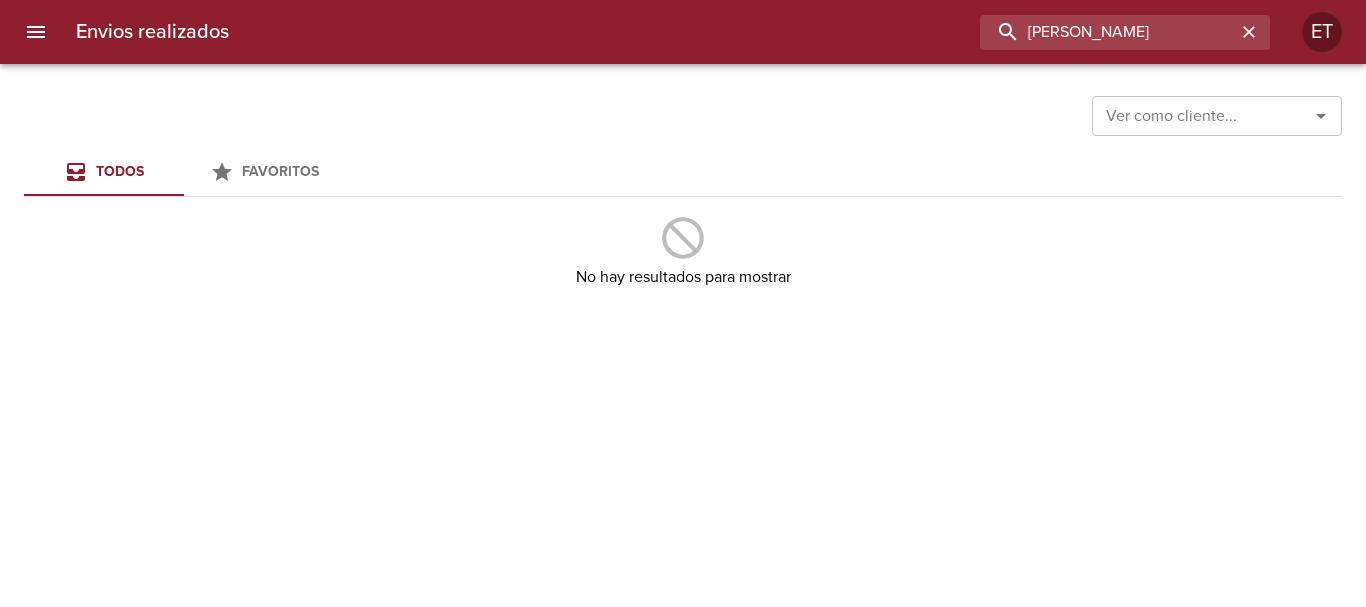 type on "[PERSON_NAME]" 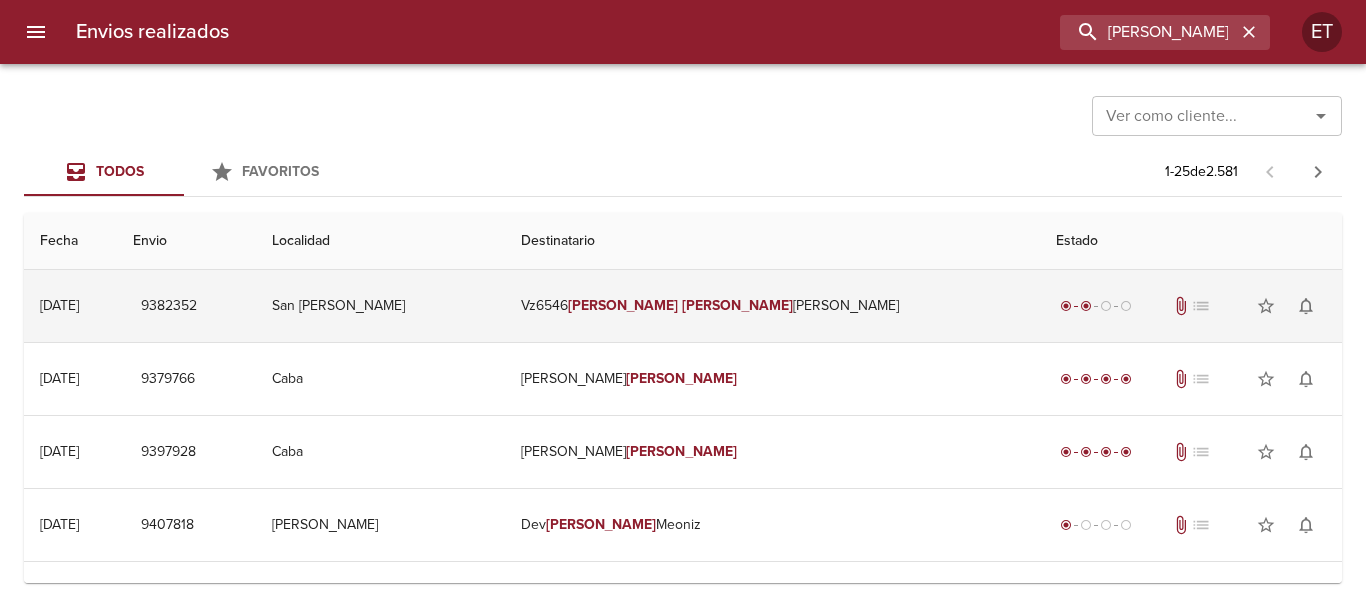 click on "Vz6546  [PERSON_NAME]" at bounding box center [772, 306] 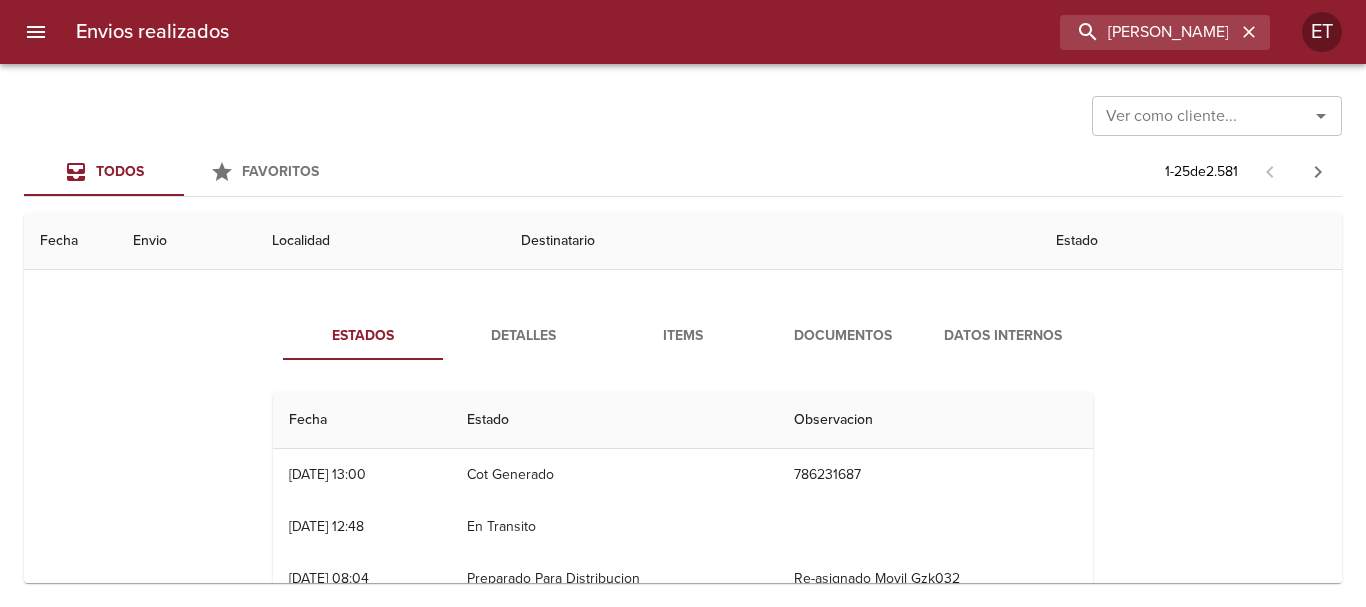 scroll, scrollTop: 100, scrollLeft: 0, axis: vertical 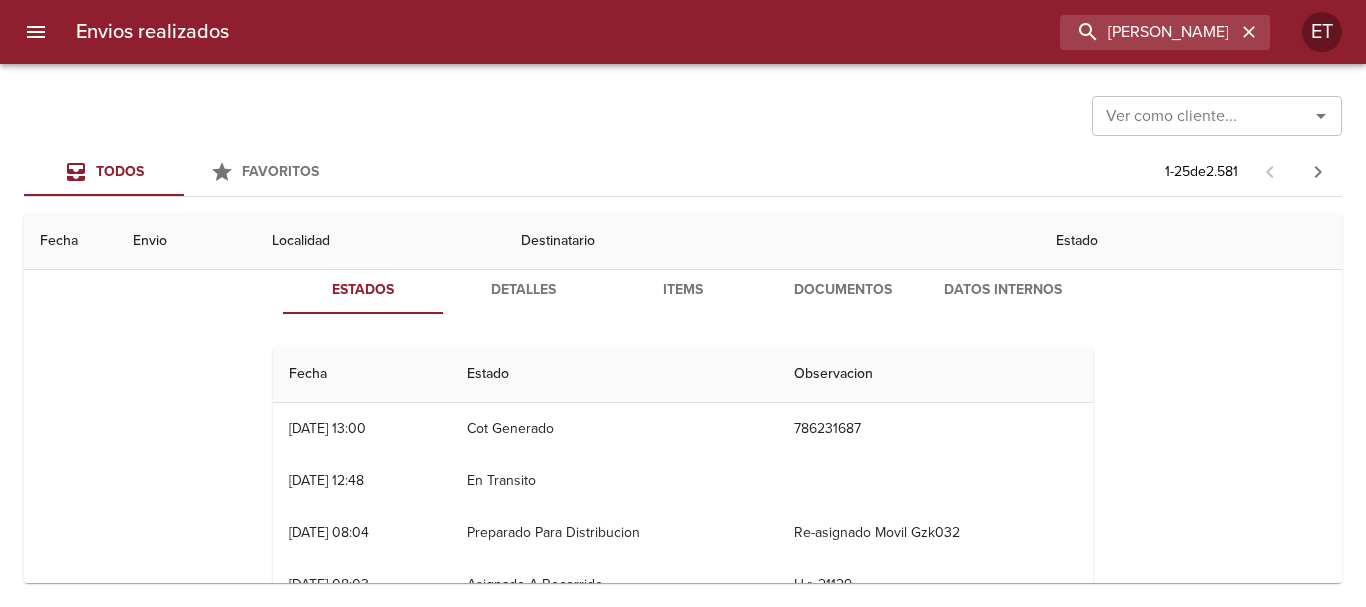 click on "Documentos" at bounding box center [843, 290] 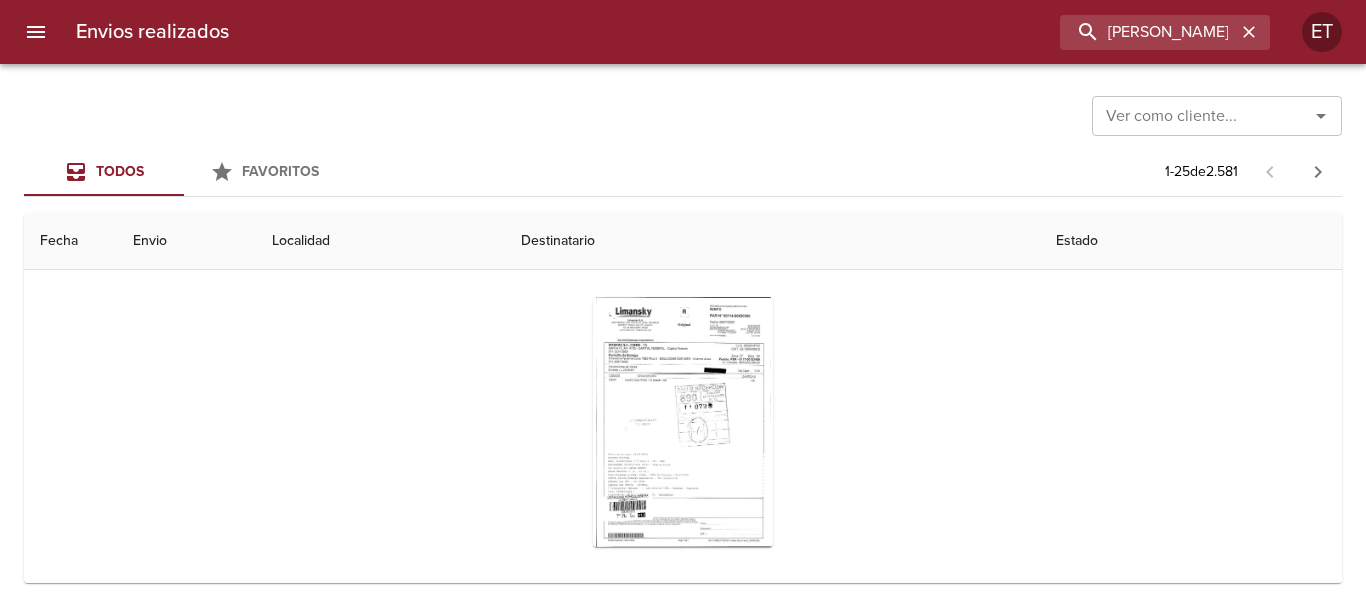 scroll, scrollTop: 200, scrollLeft: 0, axis: vertical 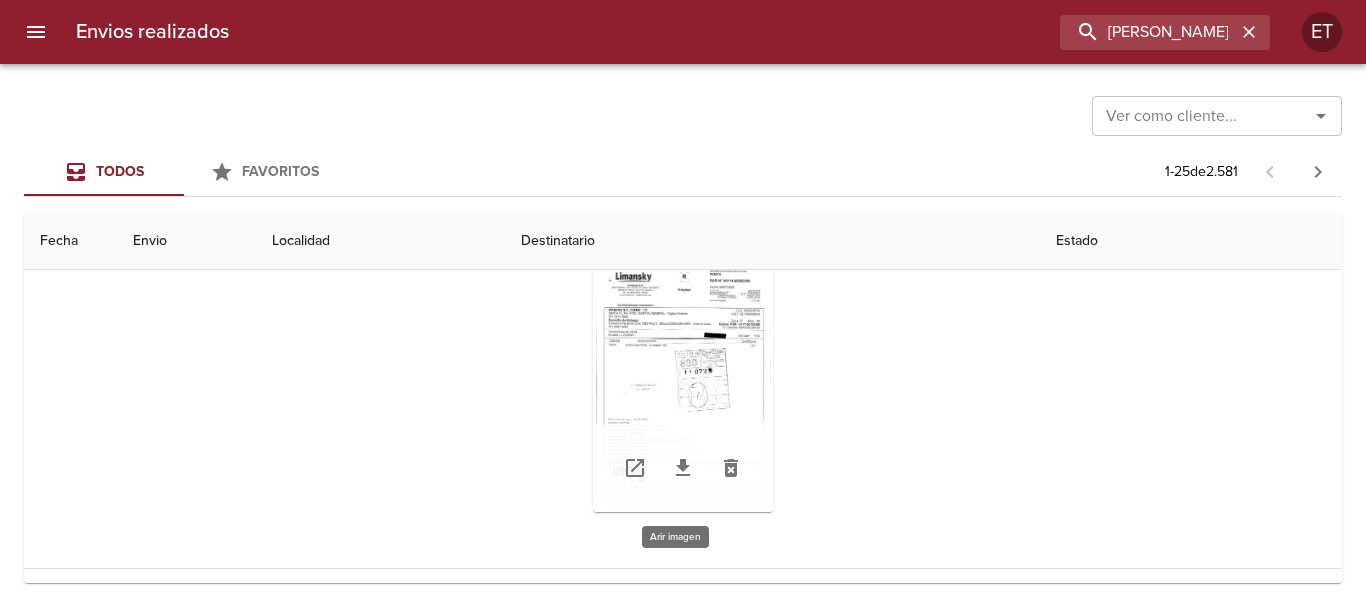 click at bounding box center (683, 387) 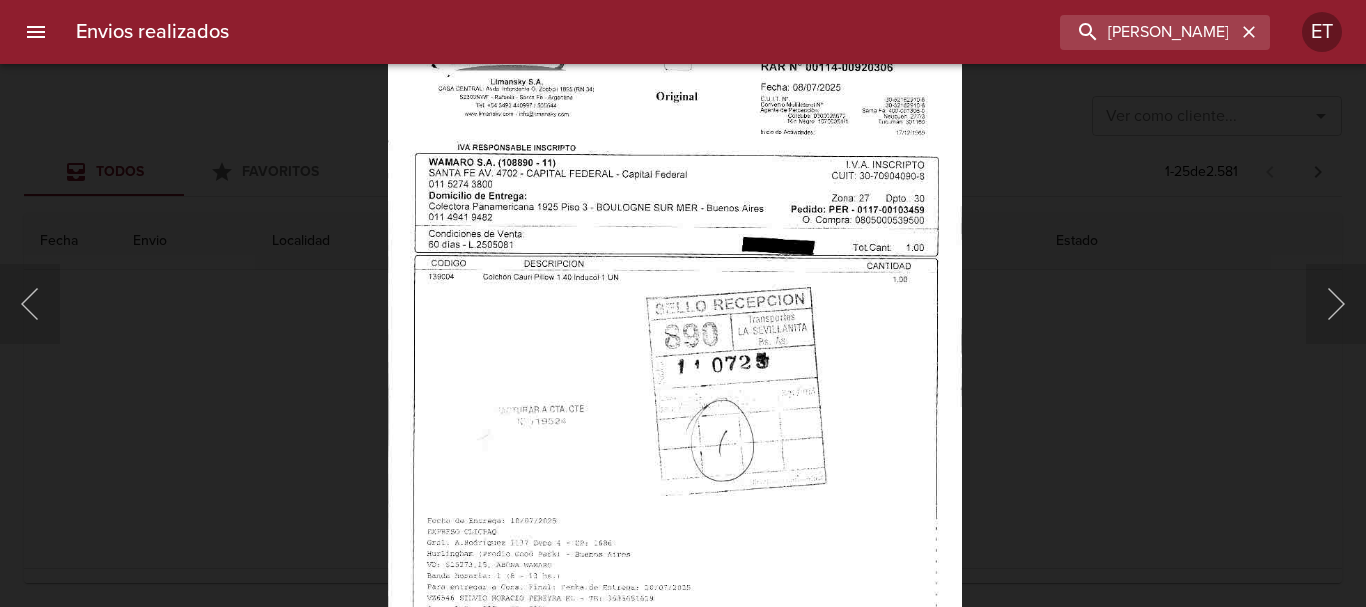 click at bounding box center [675, 414] 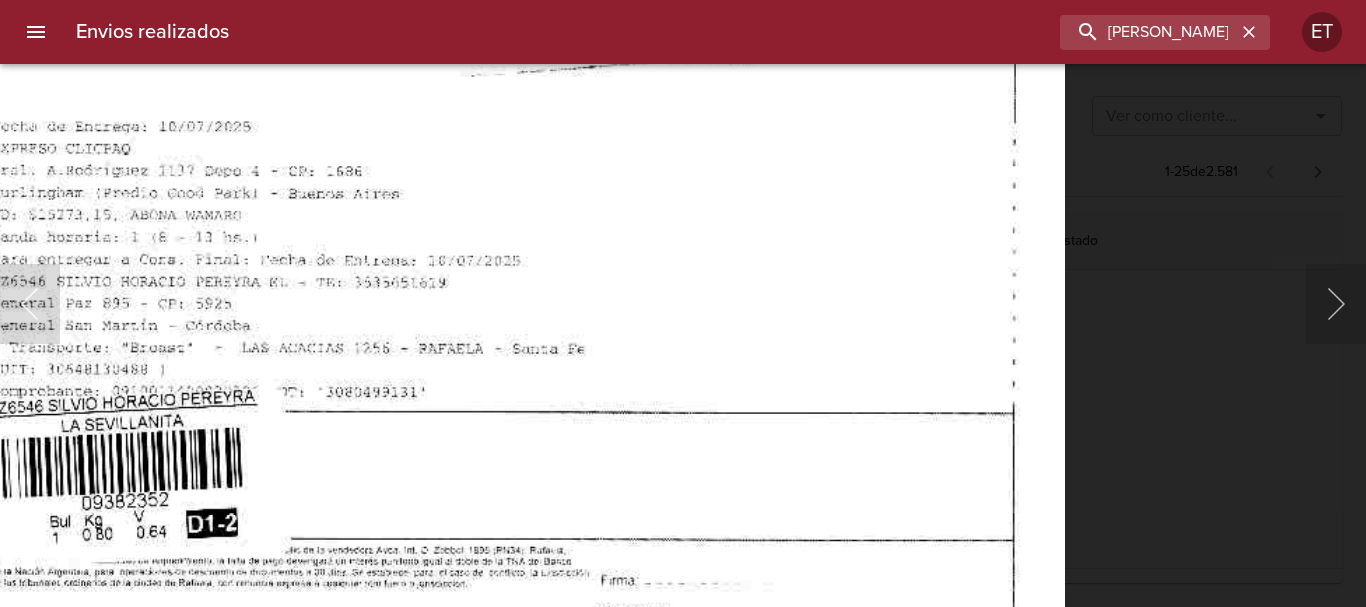 click on "Envios realizados [PERSON_NAME] ET [PERSON_NAME] como cliente... Ver como cliente... Todos Favoritos 1 - 25  de  2.581 Fecha Envio Localidad Destinatario Estado [DATE] [DATE] 9382352 [GEOGRAPHIC_DATA][PERSON_NAME] Vz6546  [PERSON_NAME] radio_button_checked radio_button_checked radio_button_unchecked radio_button_unchecked attach_file list star_border notifications_none Estados Detalles Items Documentos Datos Internos [DATE] [DATE] 9379766 Caba [PERSON_NAME] radio_button_checked radio_button_checked radio_button_checked radio_button_checked attach_file list star_border notifications_none [DATE] [DATE] 9397928 [PERSON_NAME] radio_button_checked radio_button_checked radio_button_checked radio_button_checked attach_file list star_border notifications_none [DATE] [DATE] 9407818 [PERSON_NAME] Dev  [PERSON_NAME] radio_button_checked radio_button_unchecked radio_button_unchecked radio_button_unchecked attach_file list star_border notifications_none [DATE] [DATE] 9416641 [PERSON_NAME]" at bounding box center [683, 0] 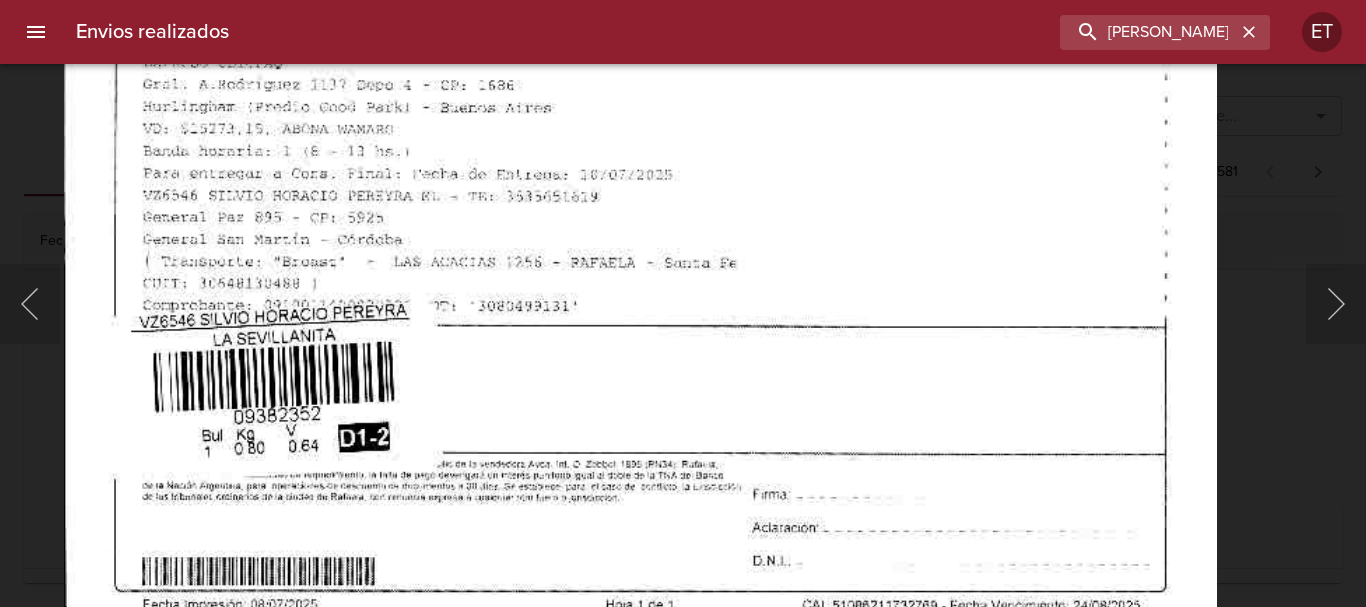 click at bounding box center [640, -174] 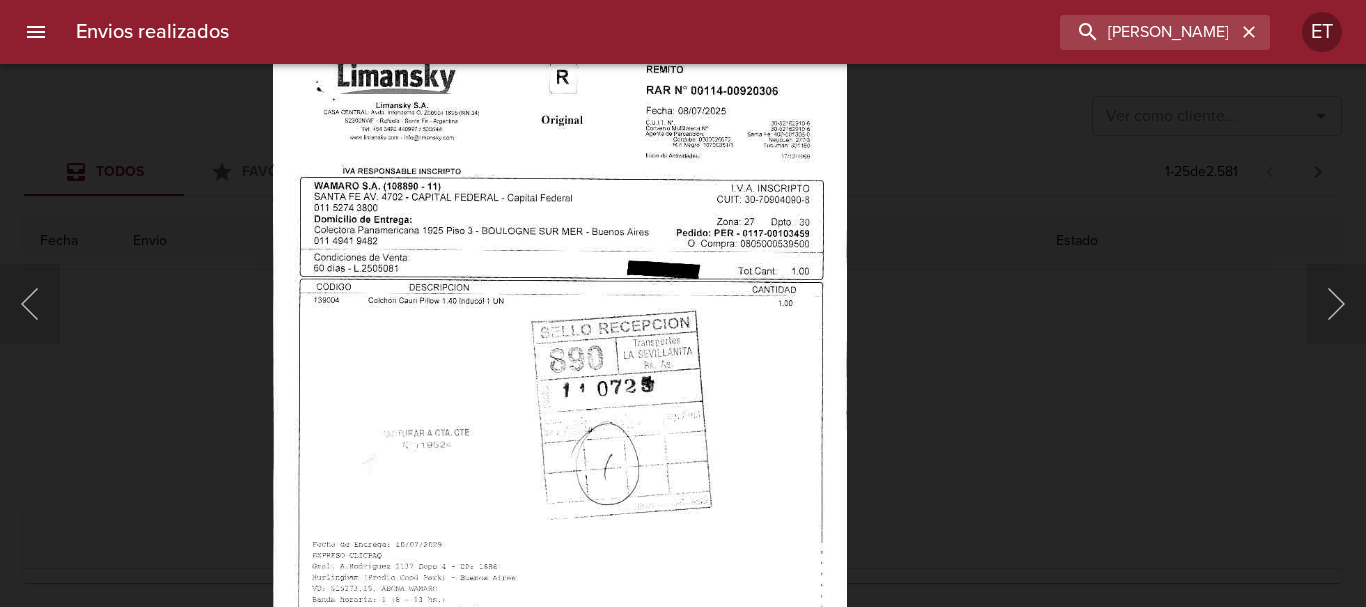 click on "Envios realizados [PERSON_NAME] ET [PERSON_NAME] como cliente... Ver como cliente... Todos Favoritos 1 - 25  de  2.581 Fecha Envio Localidad Destinatario Estado [DATE] [DATE] 9382352 [GEOGRAPHIC_DATA][PERSON_NAME] Vz6546  [PERSON_NAME] radio_button_checked radio_button_checked radio_button_unchecked radio_button_unchecked attach_file list star_border notifications_none Estados Detalles Items Documentos Datos Internos [DATE] [DATE] 9379766 Caba [PERSON_NAME] radio_button_checked radio_button_checked radio_button_checked radio_button_checked attach_file list star_border notifications_none [DATE] [DATE] 9397928 [PERSON_NAME] radio_button_checked radio_button_checked radio_button_checked radio_button_checked attach_file list star_border notifications_none [DATE] [DATE] 9407818 [PERSON_NAME] Dev  [PERSON_NAME] radio_button_checked radio_button_unchecked radio_button_unchecked radio_button_unchecked attach_file list star_border notifications_none [DATE] [DATE] 9416641 [PERSON_NAME]" at bounding box center (683, 0) 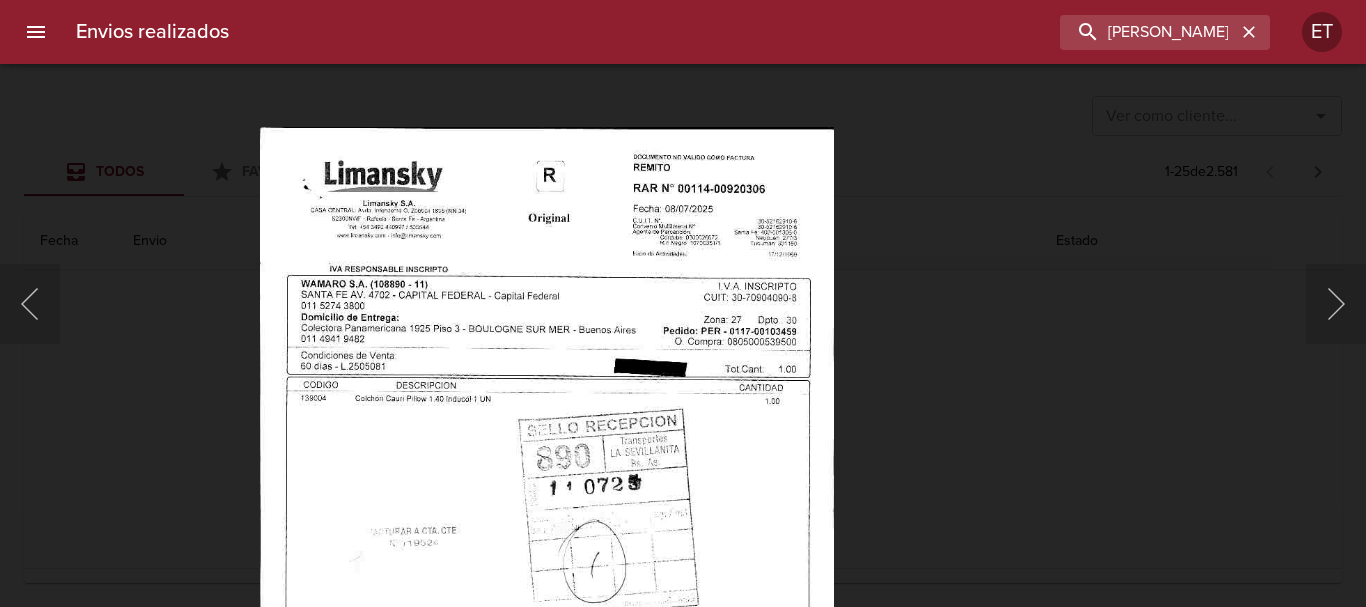 click at bounding box center (547, 536) 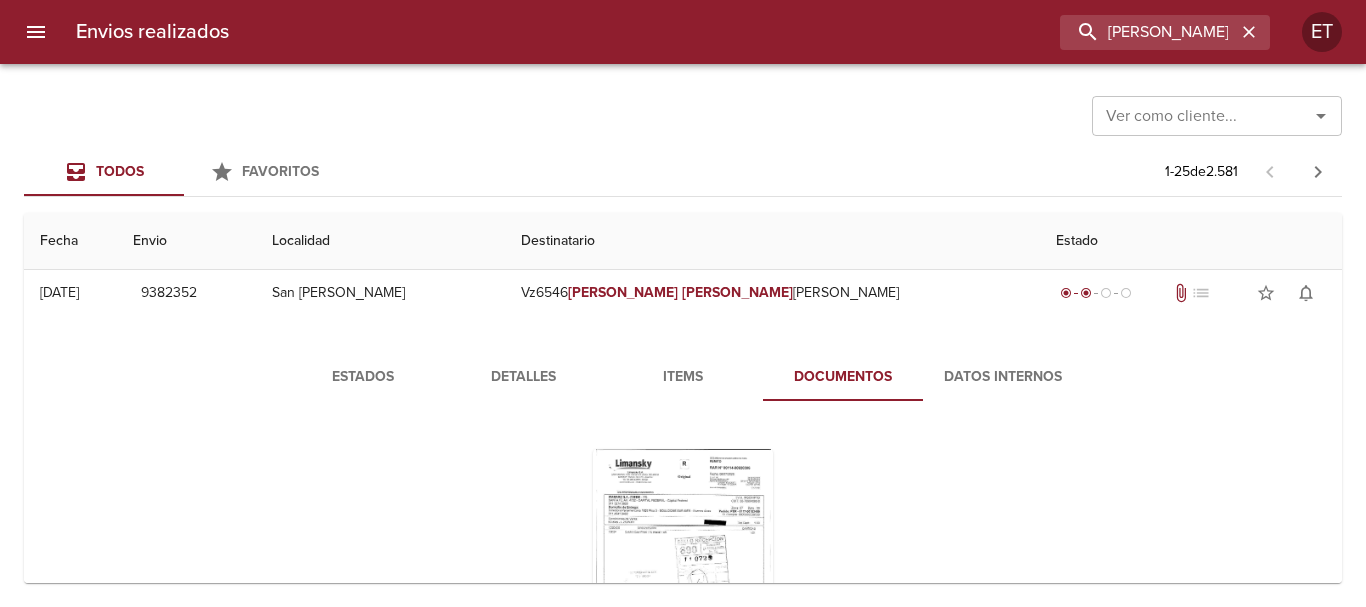 scroll, scrollTop: 0, scrollLeft: 0, axis: both 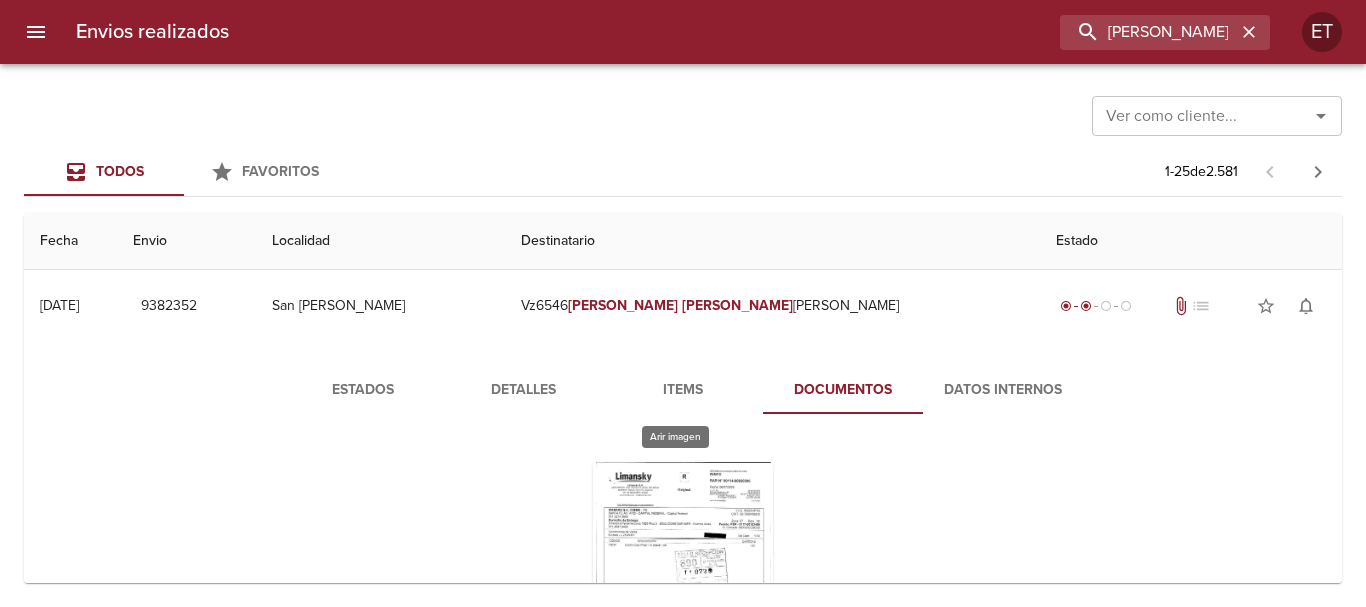 click at bounding box center (683, 587) 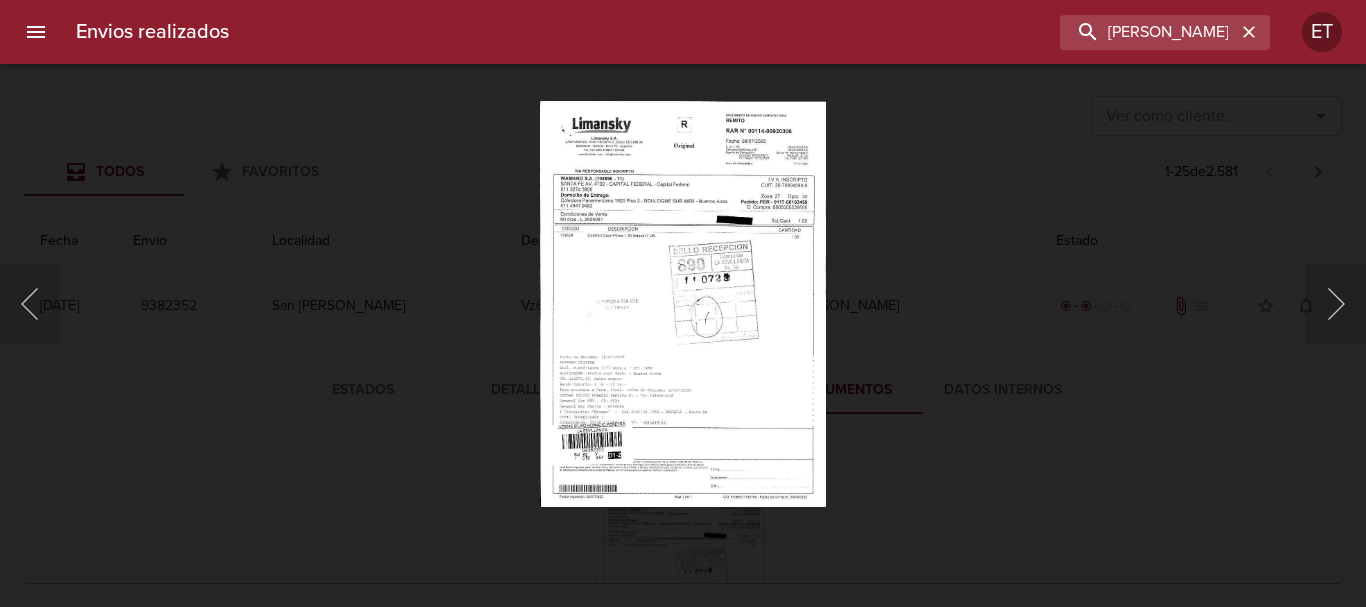 click at bounding box center [683, 303] 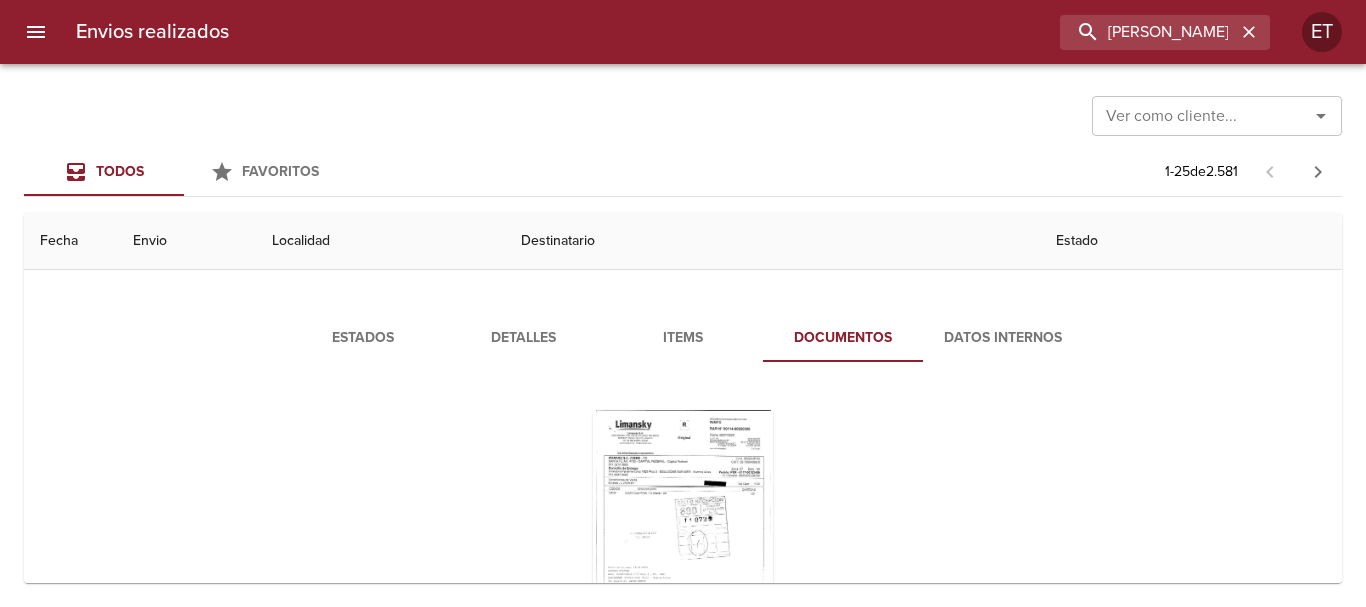 scroll, scrollTop: 100, scrollLeft: 0, axis: vertical 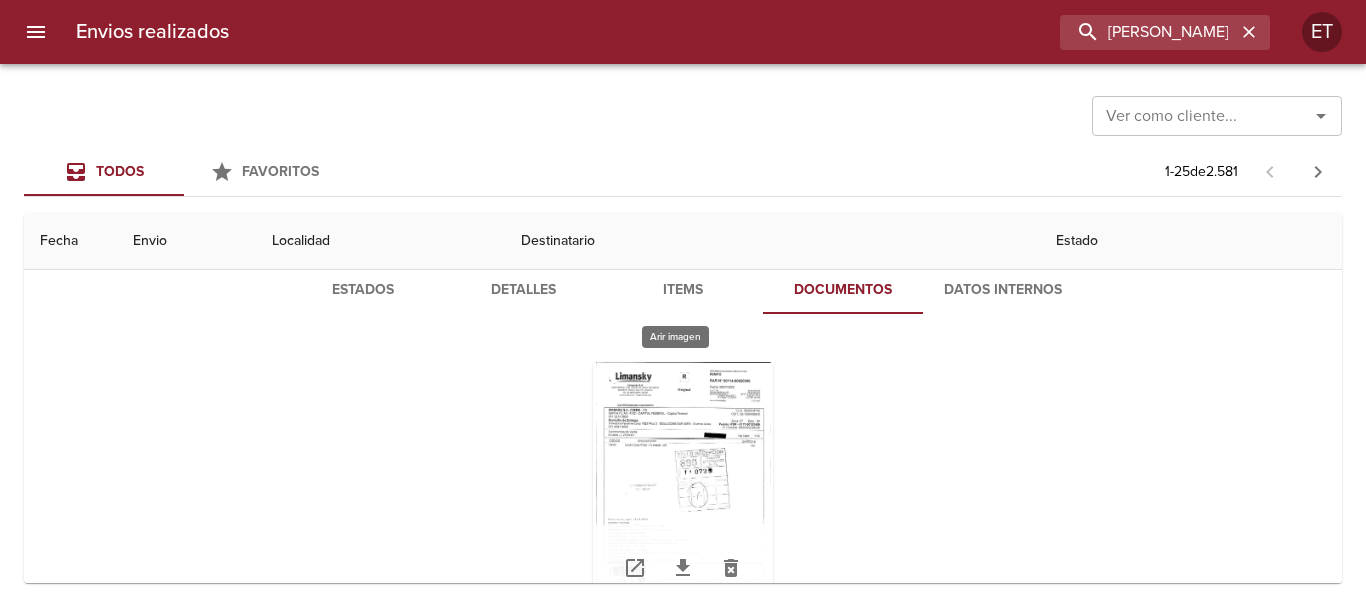 click at bounding box center [683, 487] 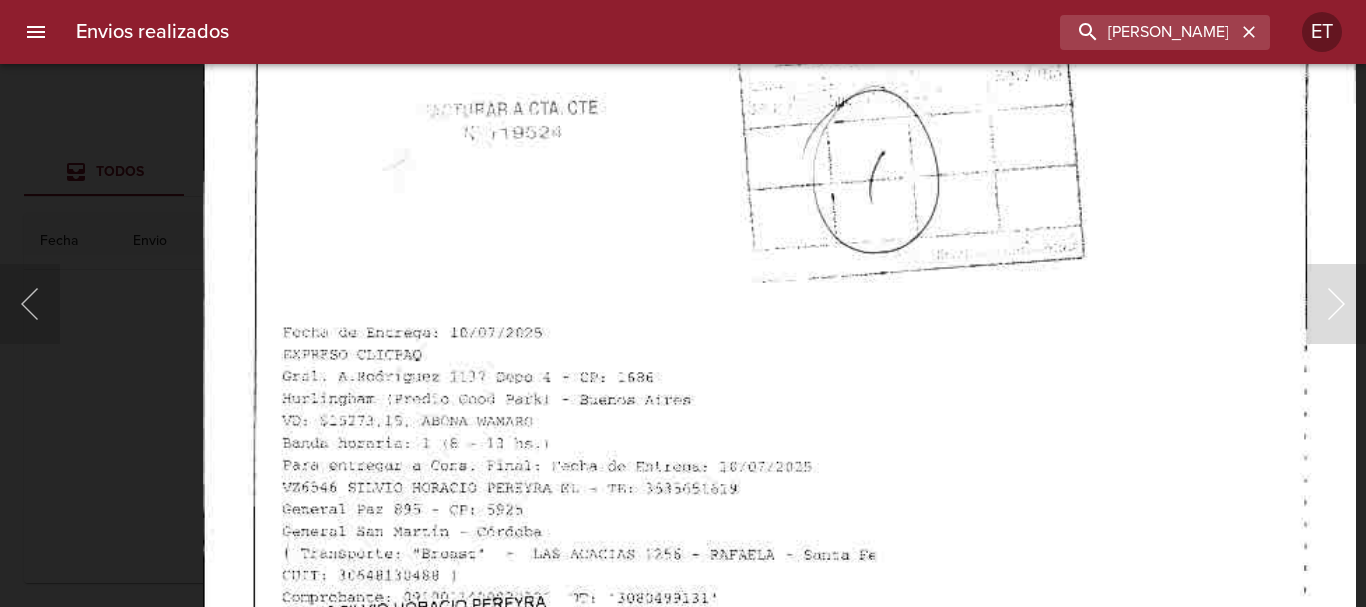 click at bounding box center (779, 118) 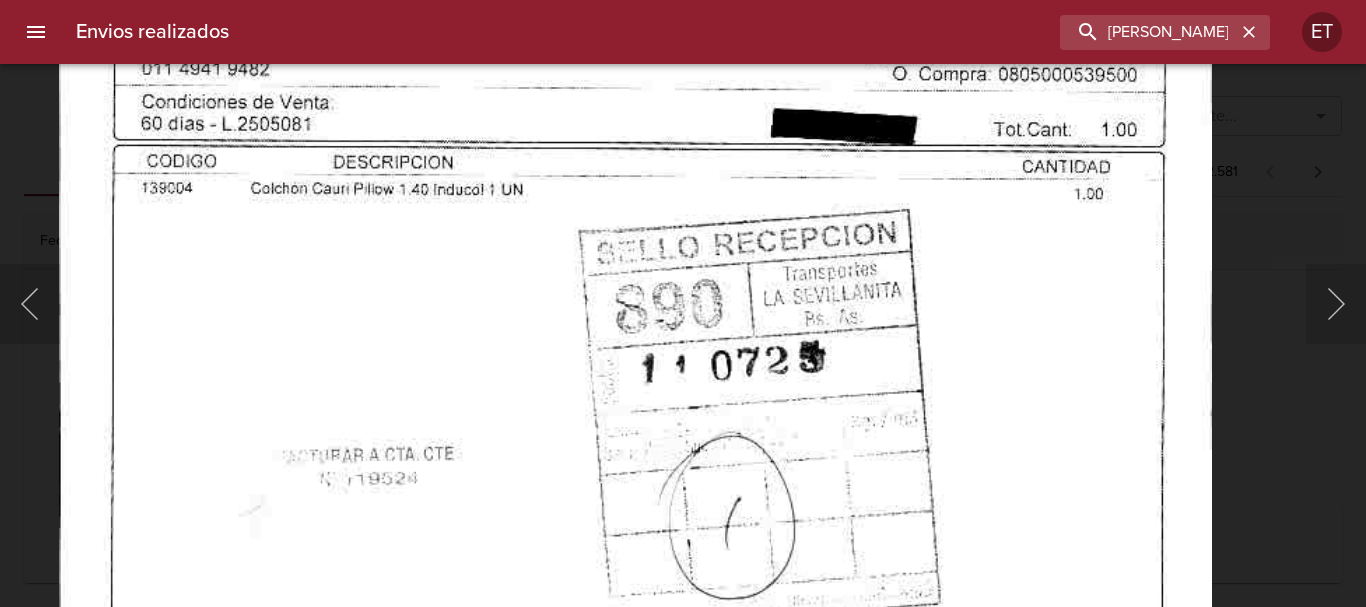 click at bounding box center [635, 464] 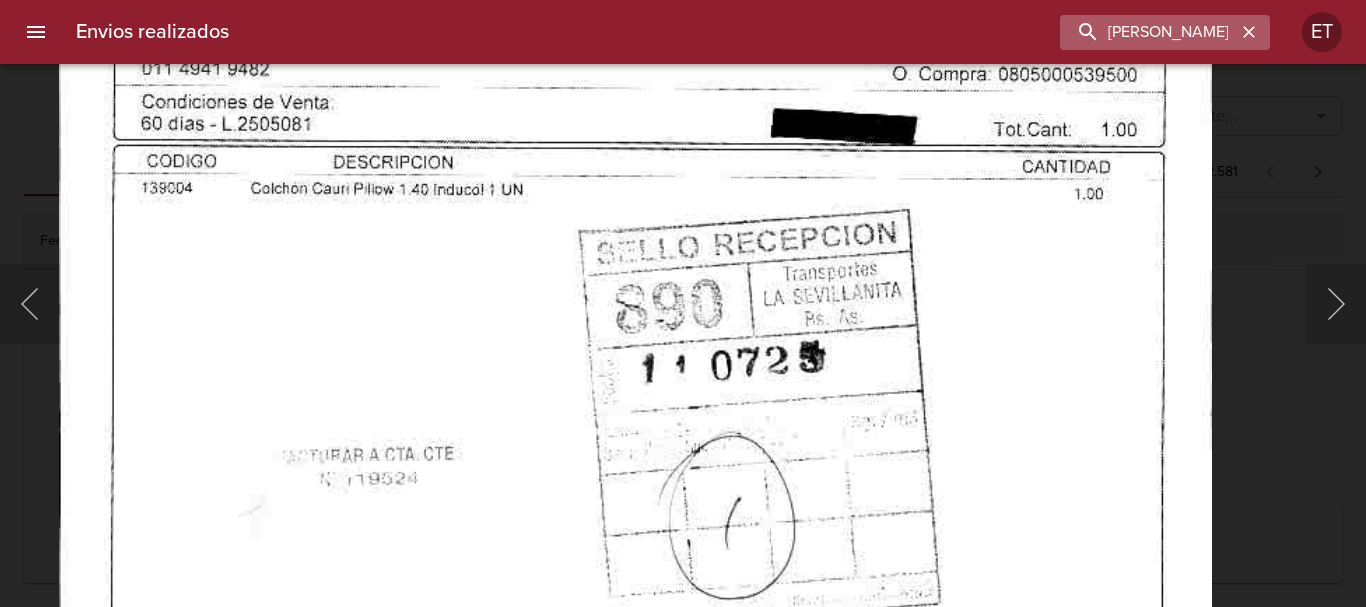 click 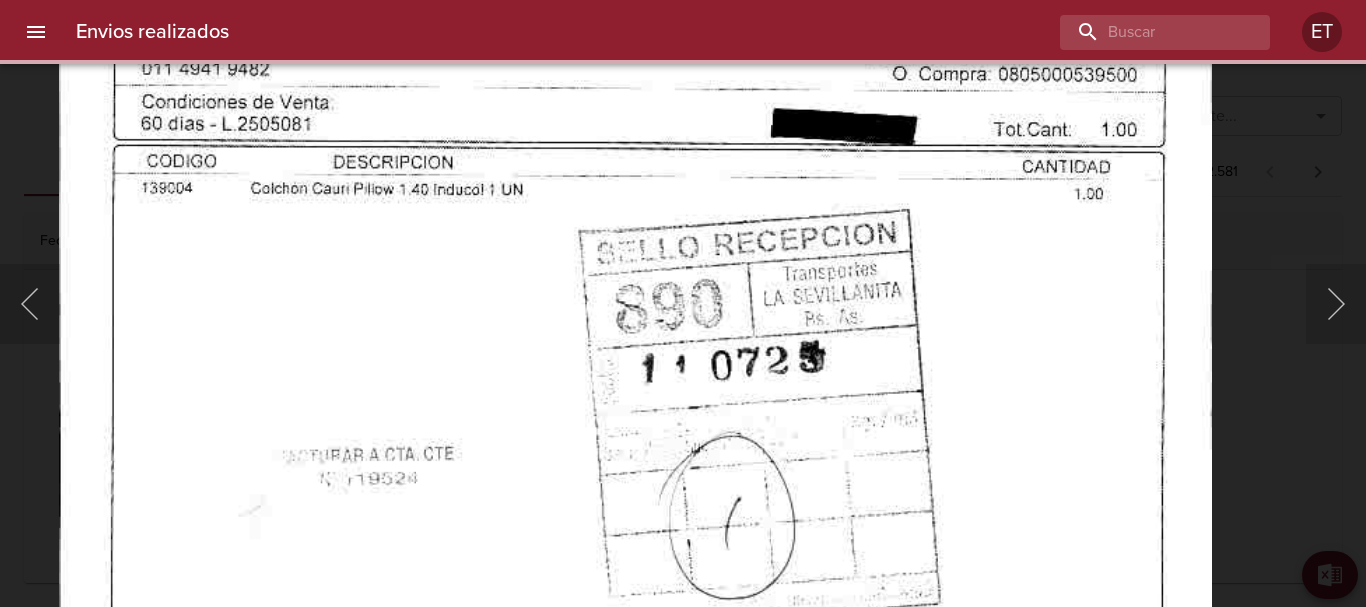 click at bounding box center (10, 303) 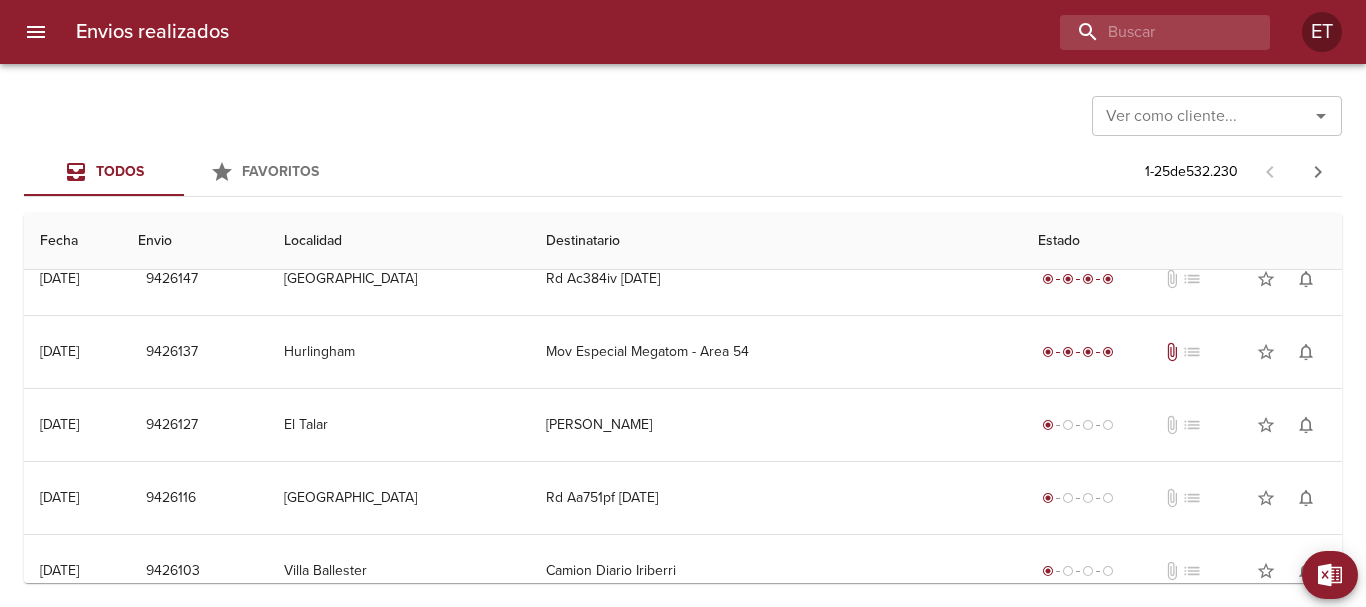 scroll, scrollTop: 0, scrollLeft: 0, axis: both 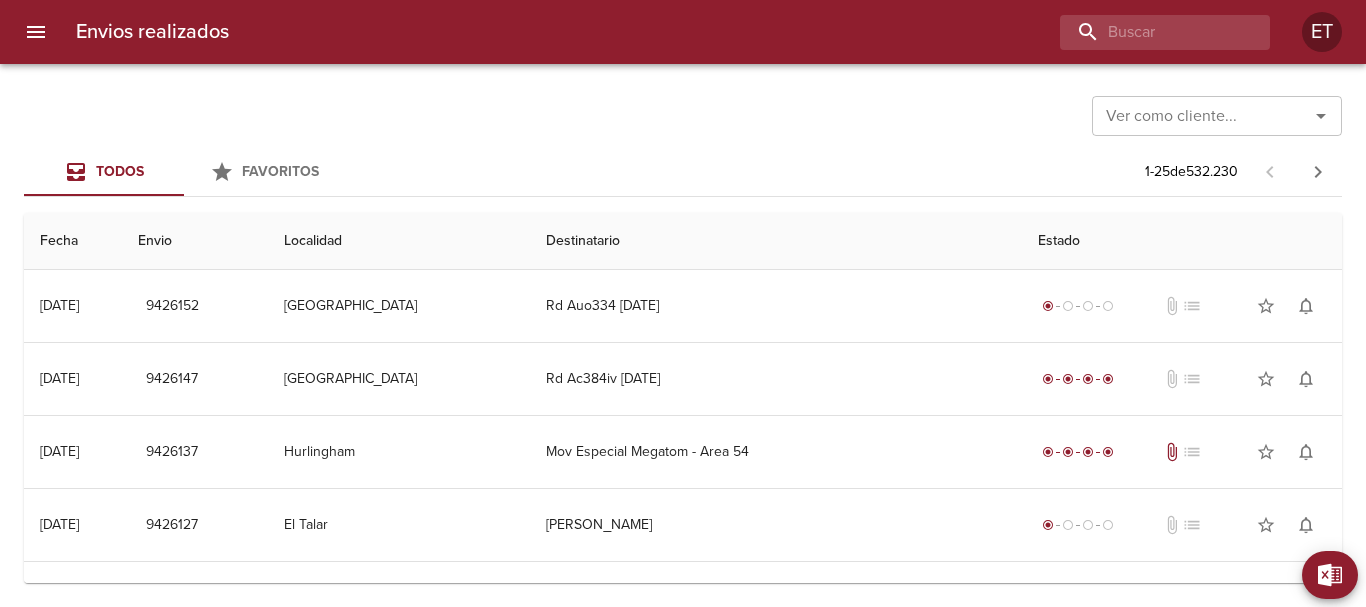 click on "Ver como cliente... Ver como cliente... Todos Favoritos 1 - 25  de  532.230 Fecha Envio Localidad Destinatario Estado 24/07 [DATE] 9426152 [GEOGRAPHIC_DATA] [DATE] radio_button_checked radio_button_unchecked radio_button_unchecked radio_button_unchecked attach_file list star_border notifications_none Estados Detalles Items Datos Internos Importe 56840 [PERSON_NAME] transporte Seguro 30 Unidad Chofer Telefono destinatario [PHONE_NUMBER] Email destinatario 24/07 [DATE] 9426147 Monte Grande Rd Ac384iv [DATE] radio_button_checked radio_button_checked radio_button_checked radio_button_checked attach_file list star_border notifications_none 24/07 [DATE] 9426137 Hurlingham Mov Especial Megatom - Area 54 radio_button_checked radio_button_checked radio_button_checked radio_button_checked attach_file list star_border notifications_none 24/07 [DATE] 9426127 El Talar [PERSON_NAME] radio_button_checked radio_button_unchecked radio_button_unchecked radio_button_unchecked attach_file list 24/07 list" at bounding box center (683, 335) 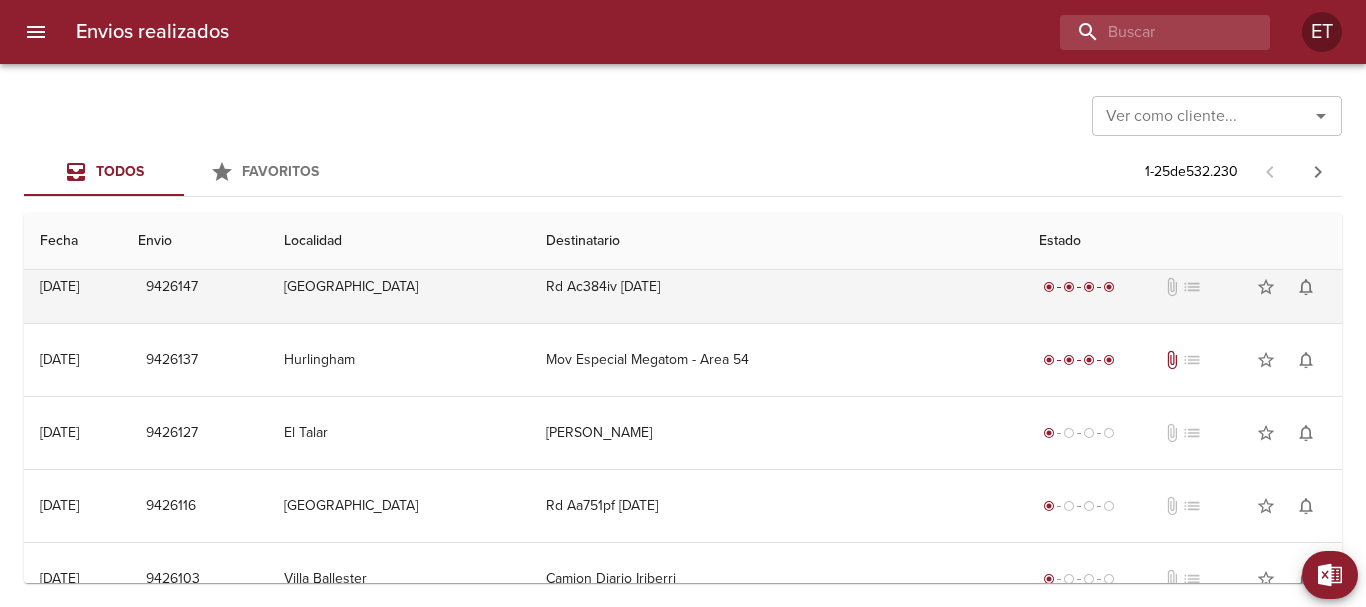 scroll, scrollTop: 0, scrollLeft: 0, axis: both 